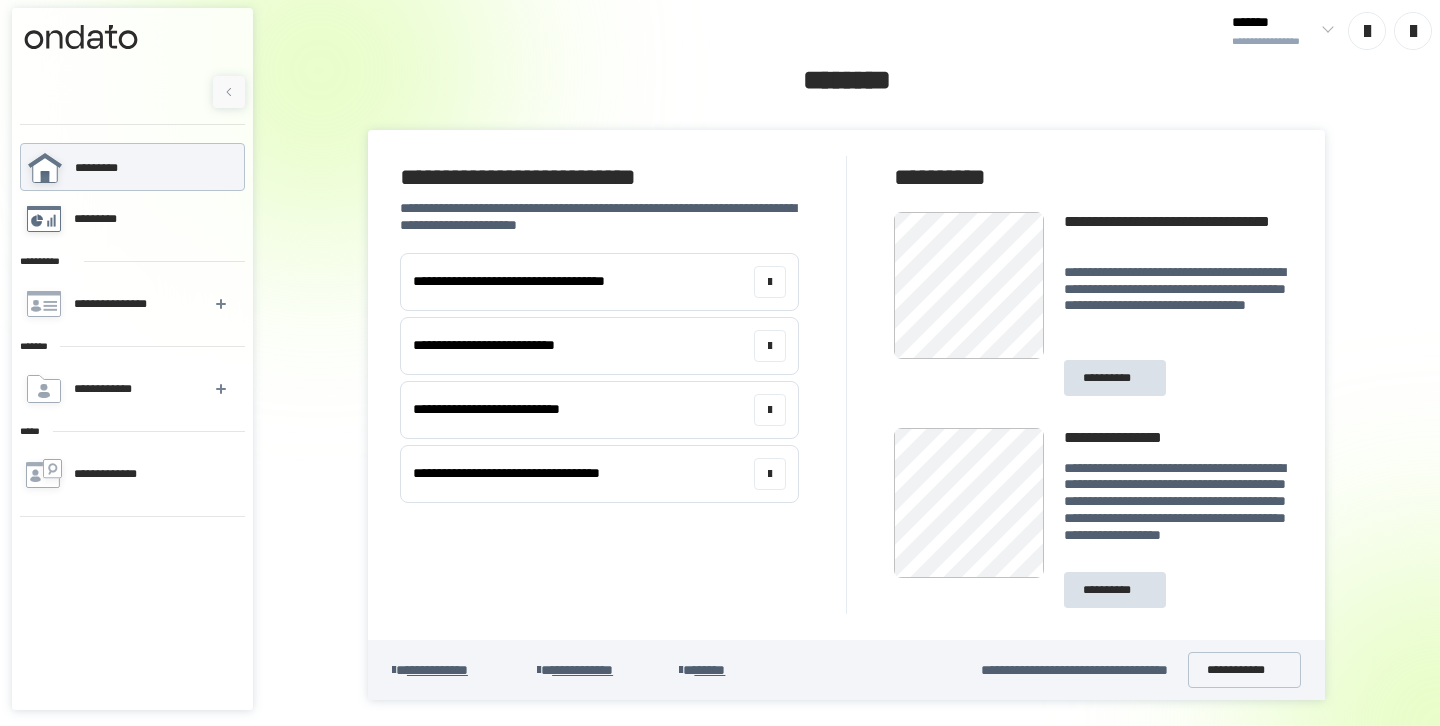 scroll, scrollTop: 0, scrollLeft: 0, axis: both 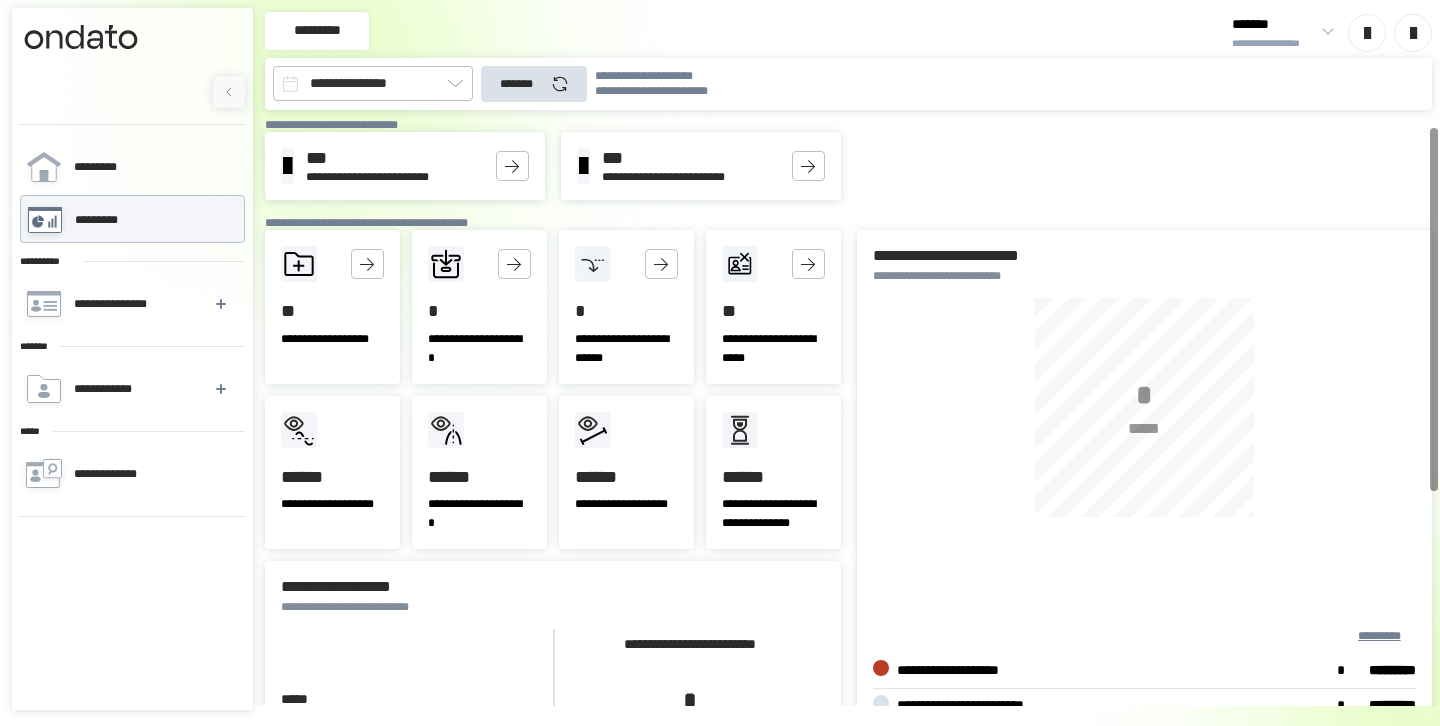 click on "[FIRST_NAME] [LAST_NAME] [MIDDLE_NAME] [LAST_NAME]" at bounding box center (848, 166) 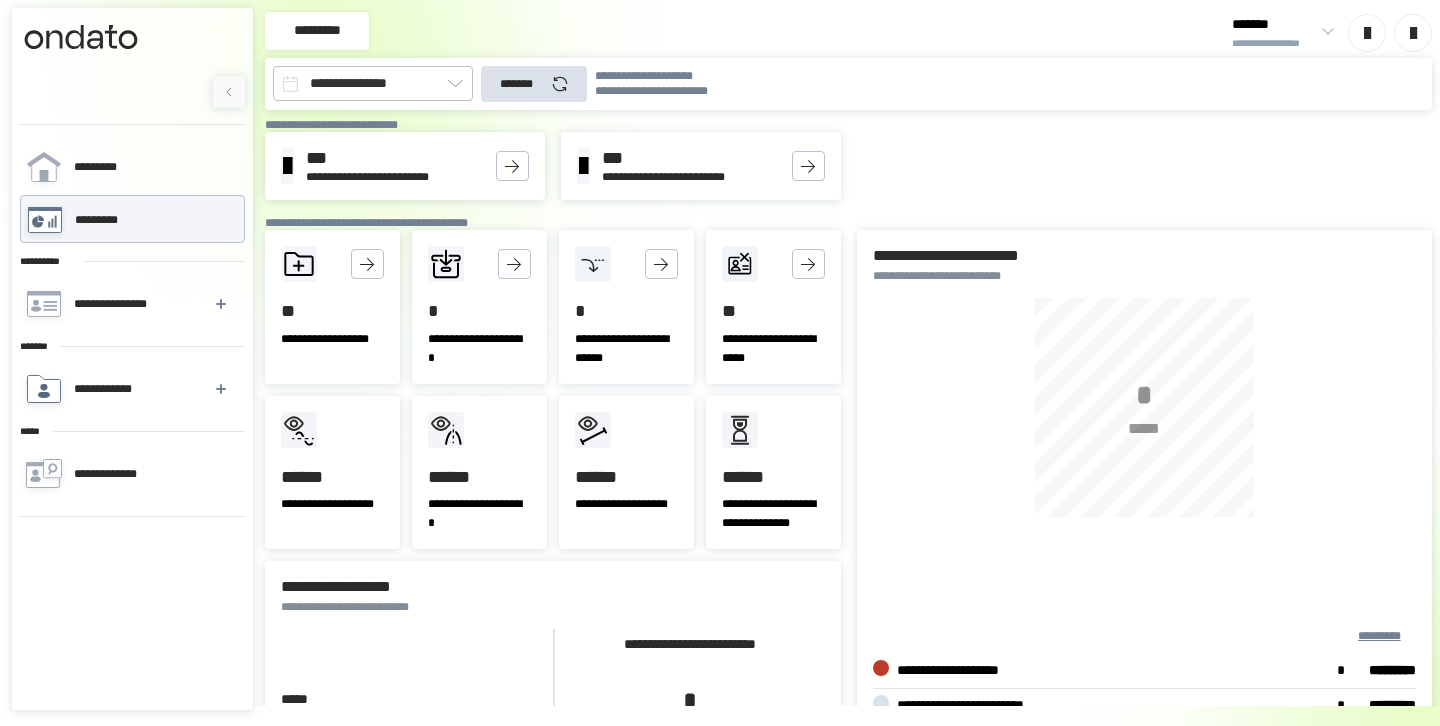 click on "**********" at bounding box center [108, 389] 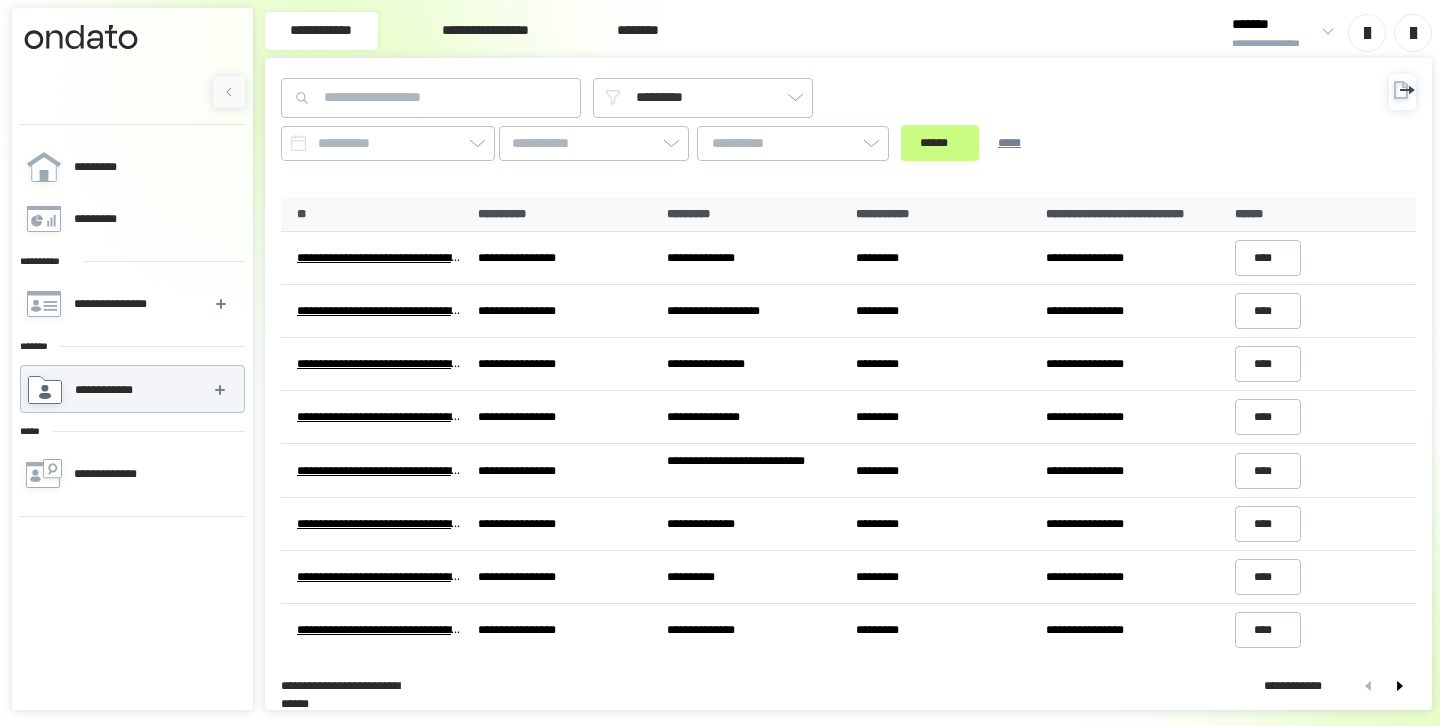 click on "**********" at bounding box center (485, 31) 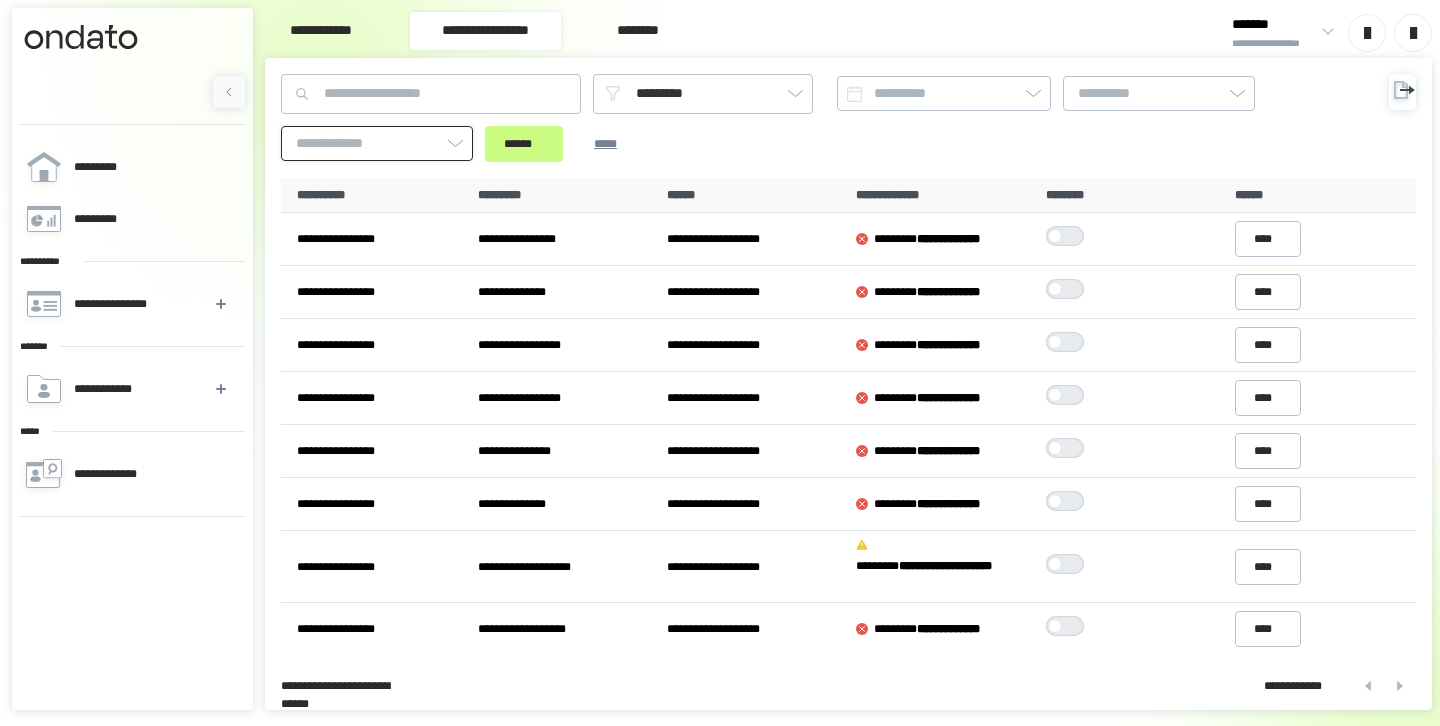 click at bounding box center (377, 143) 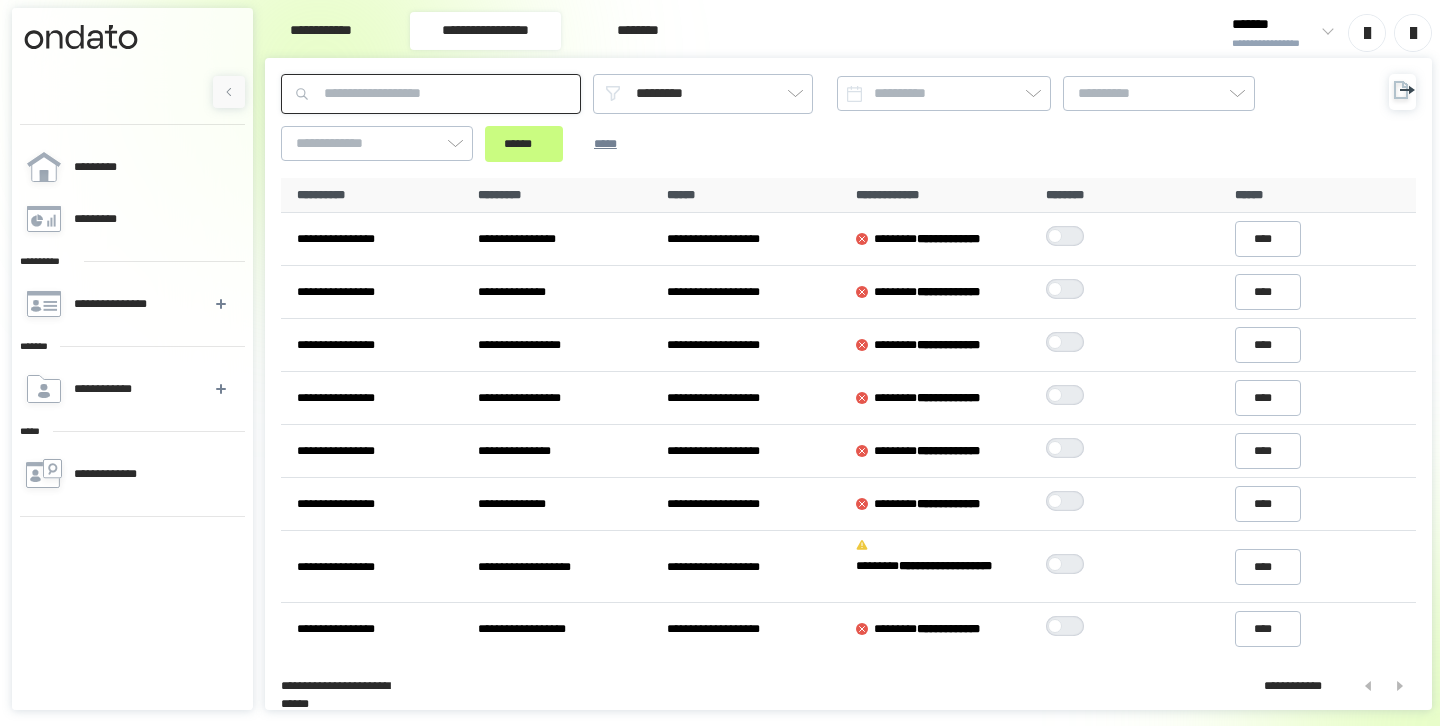 click at bounding box center [431, 94] 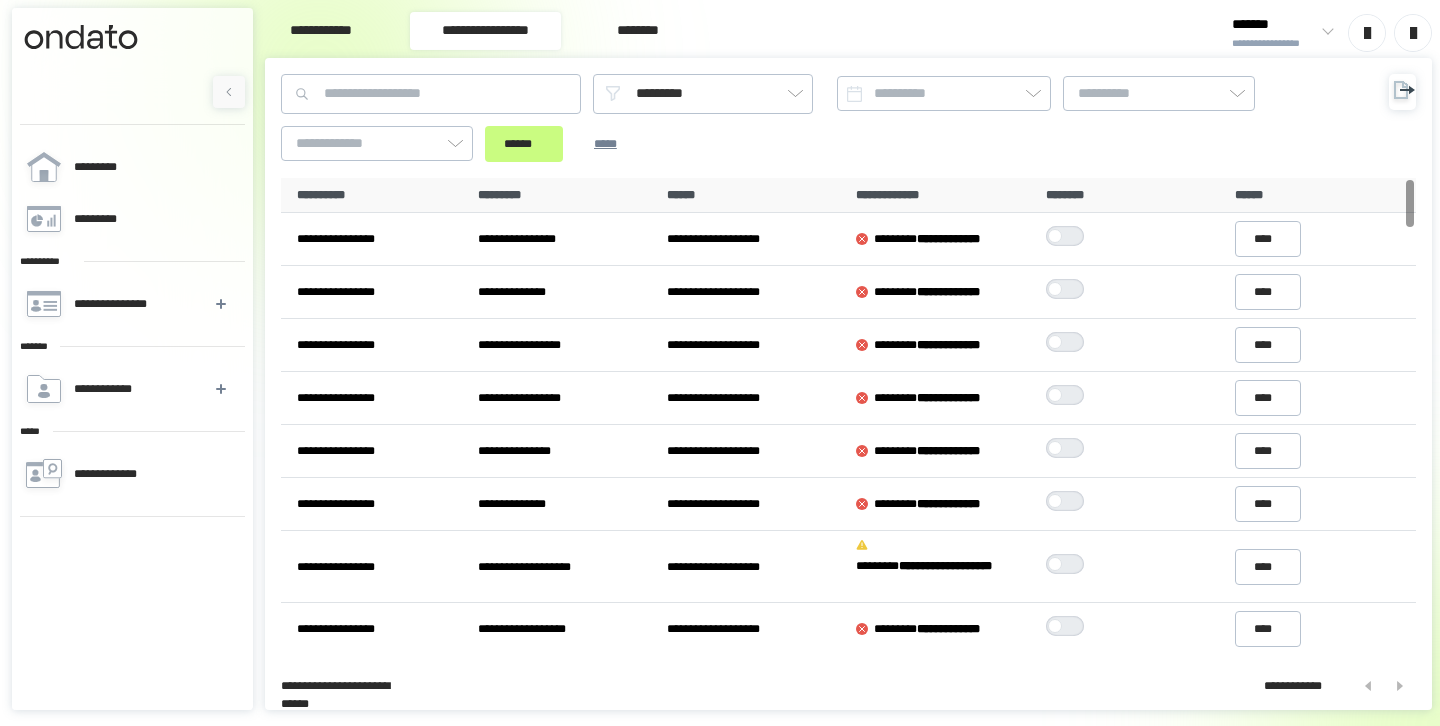 click on "**********" at bounding box center (321, 31) 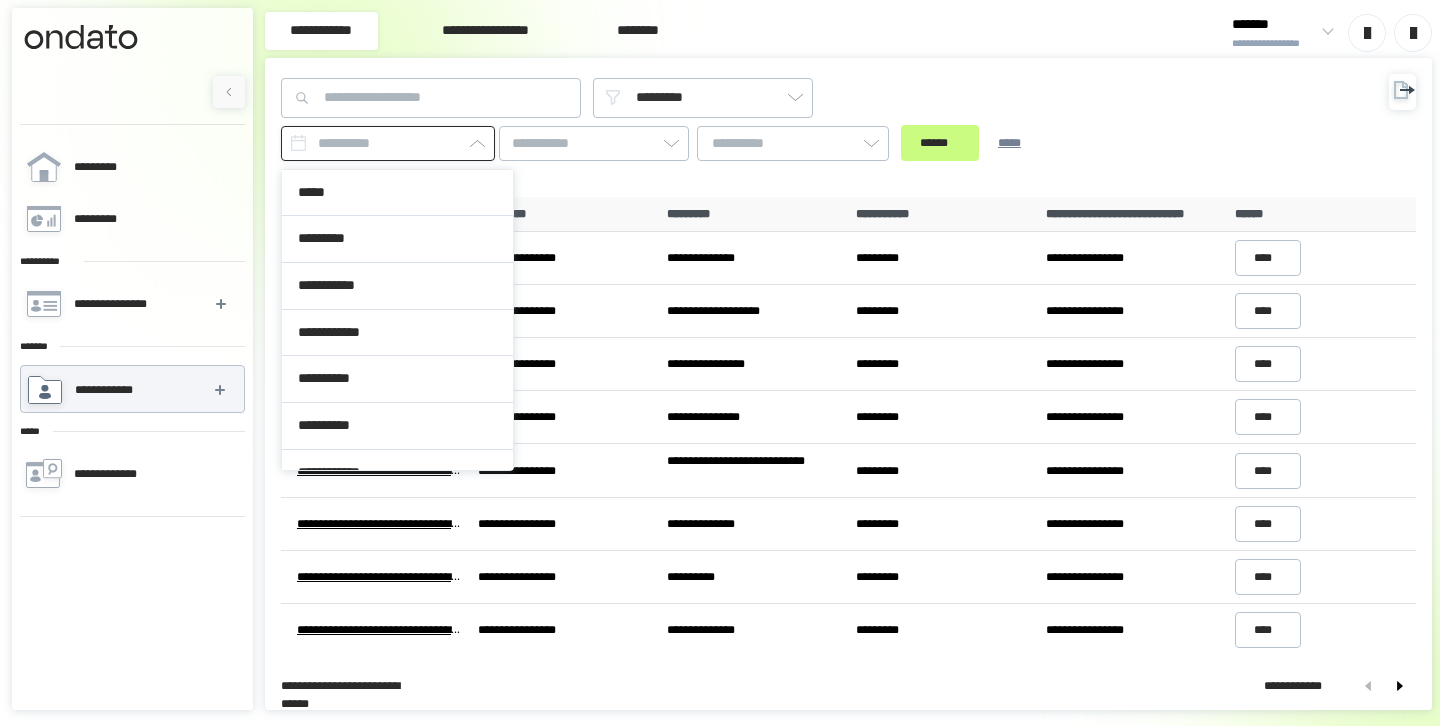 click at bounding box center [388, 143] 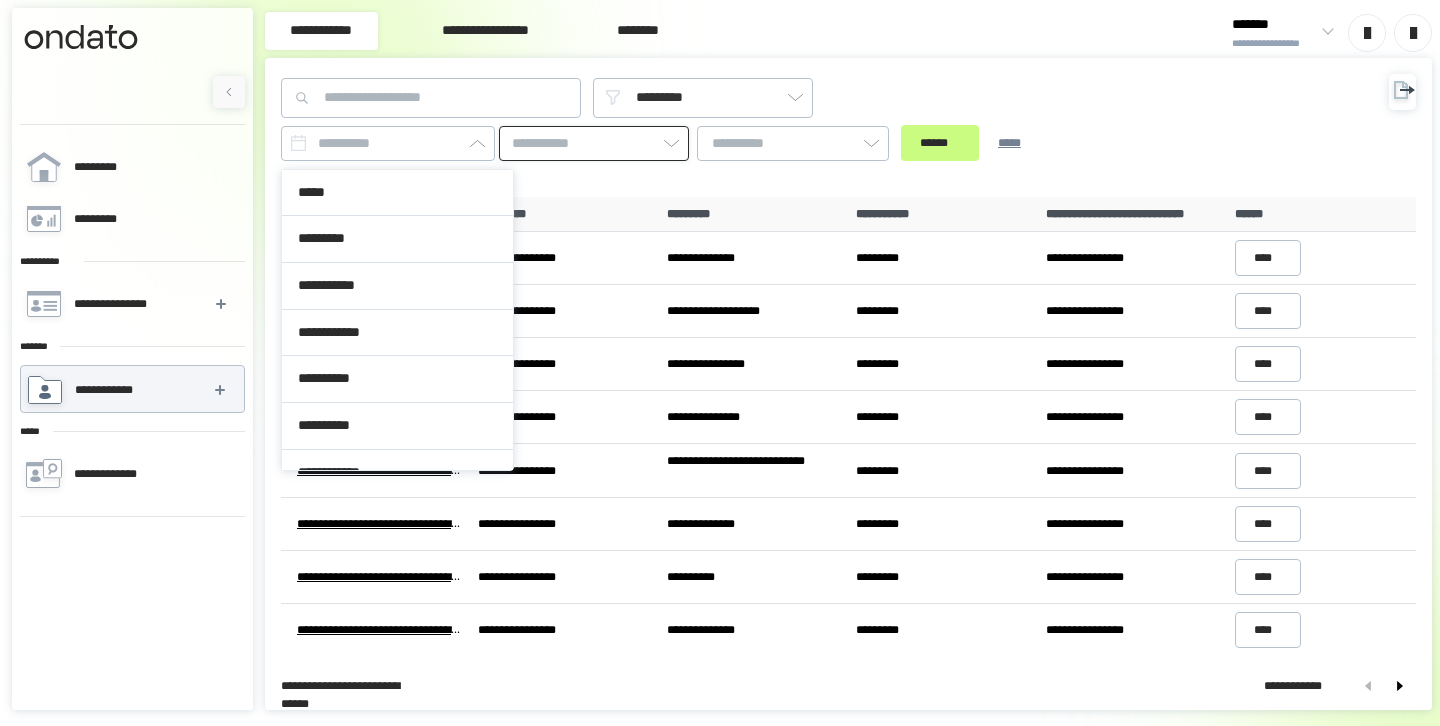 click at bounding box center [594, 143] 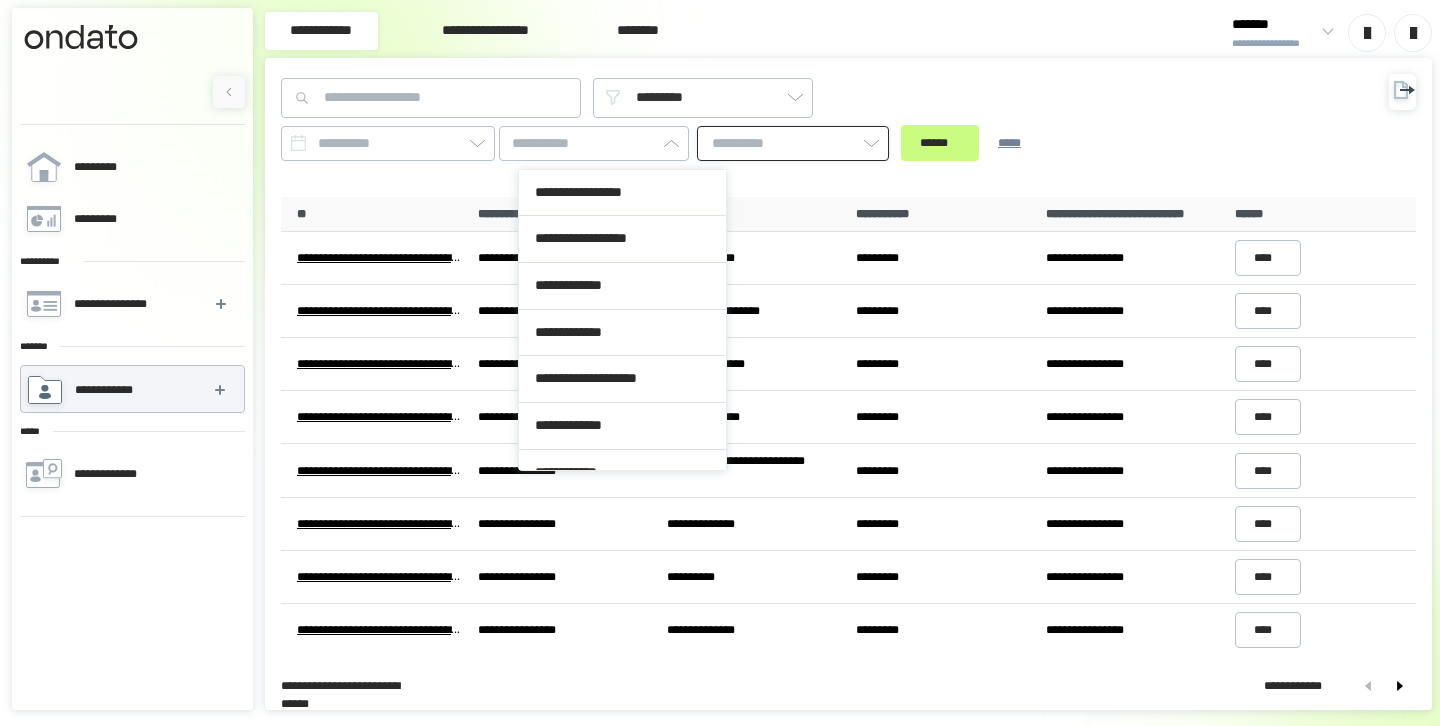 click at bounding box center (793, 143) 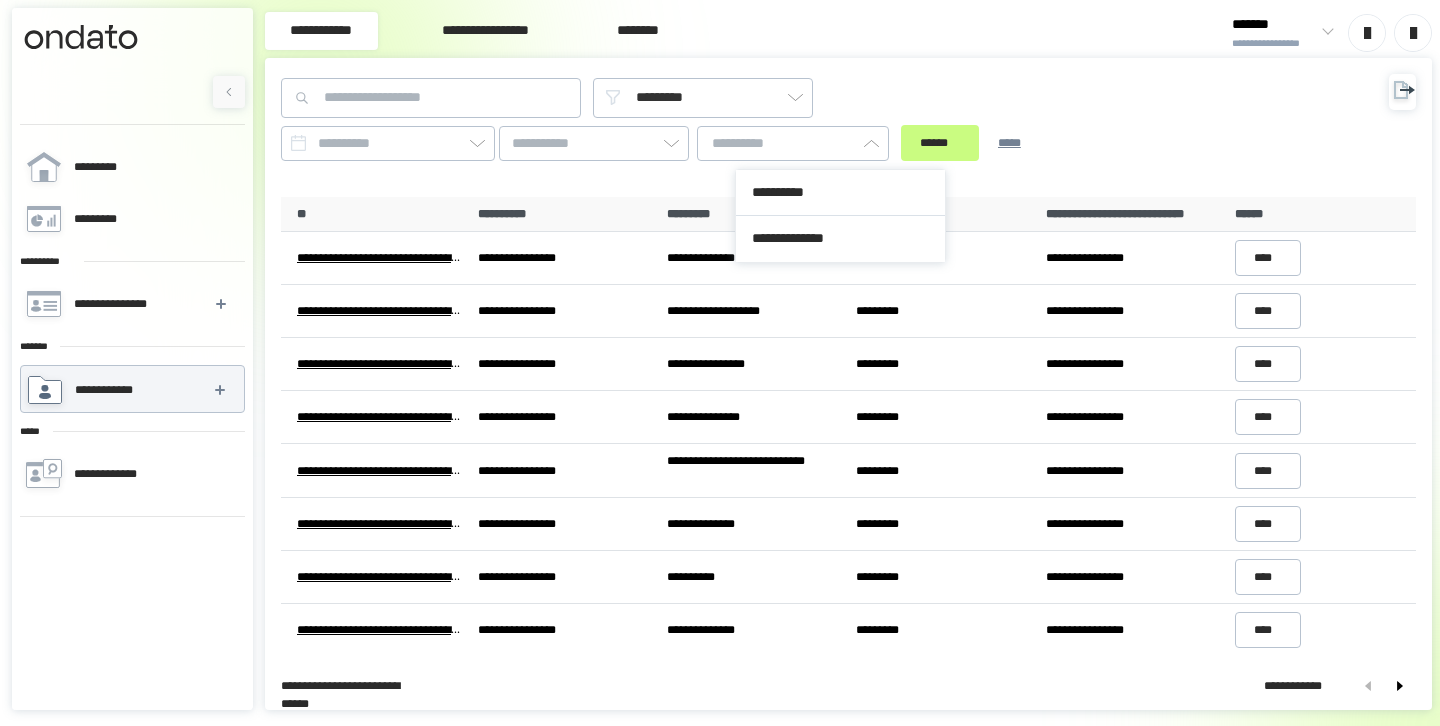 click on "[FIRST] [LAST]   [INITIAL]" at bounding box center (800, 119) 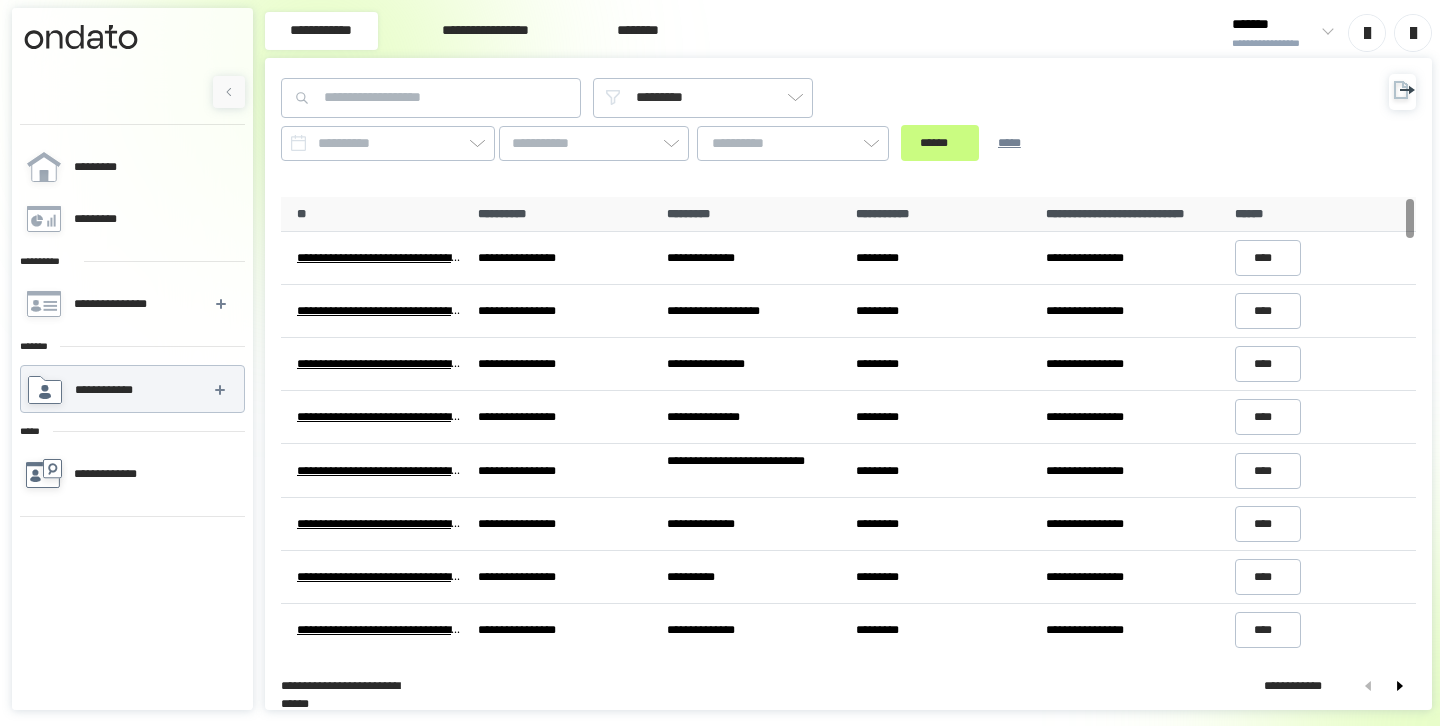 click on "**********" at bounding box center (117, 474) 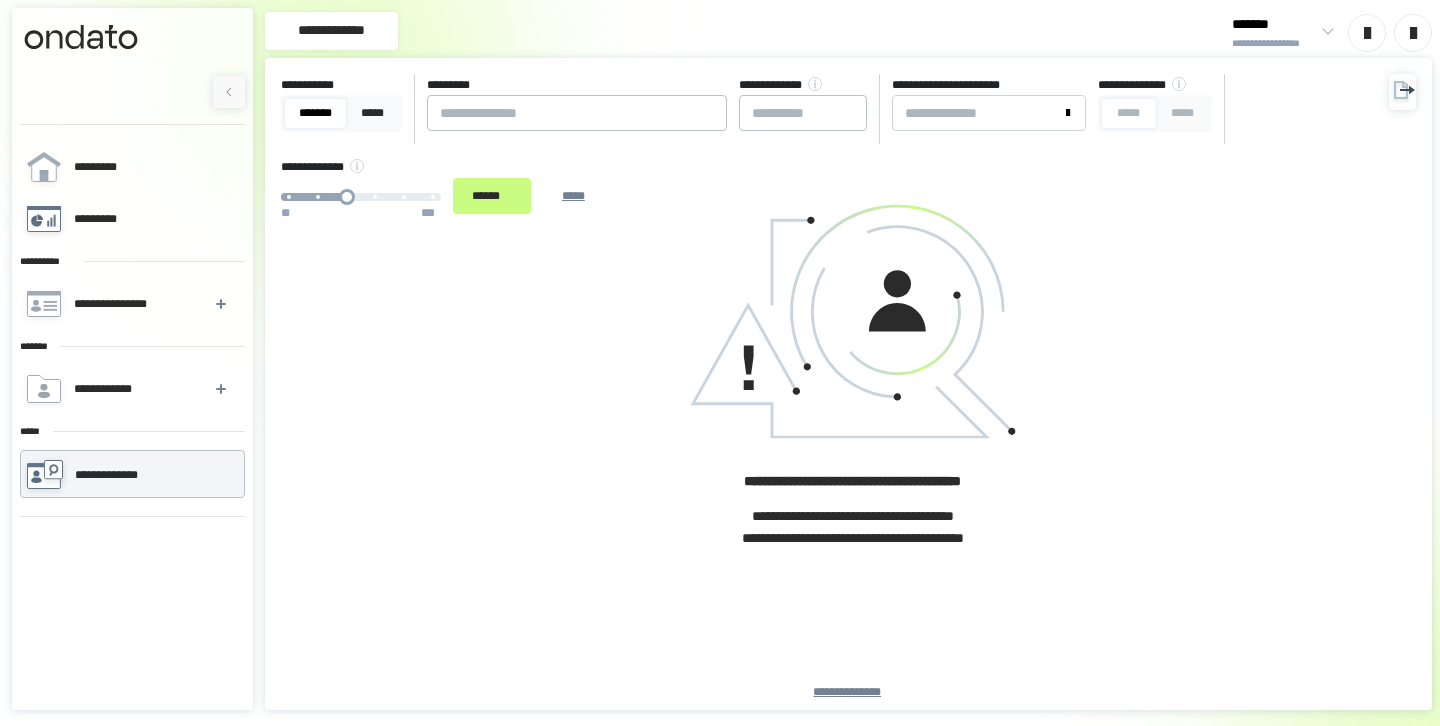 click on "*********" at bounding box center [131, 219] 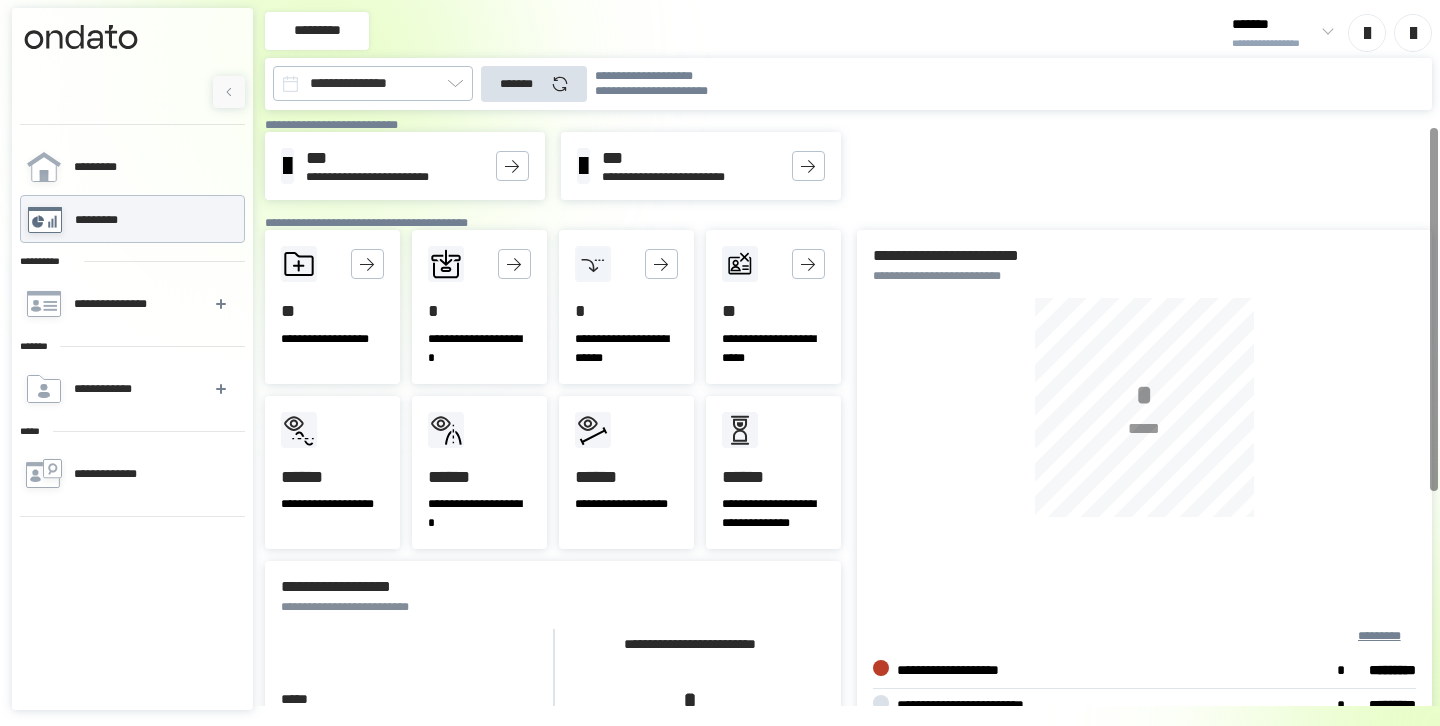 click on "[FIRST_NAME] [LAST_NAME] [MIDDLE_NAME] [LAST_NAME]" at bounding box center (848, 166) 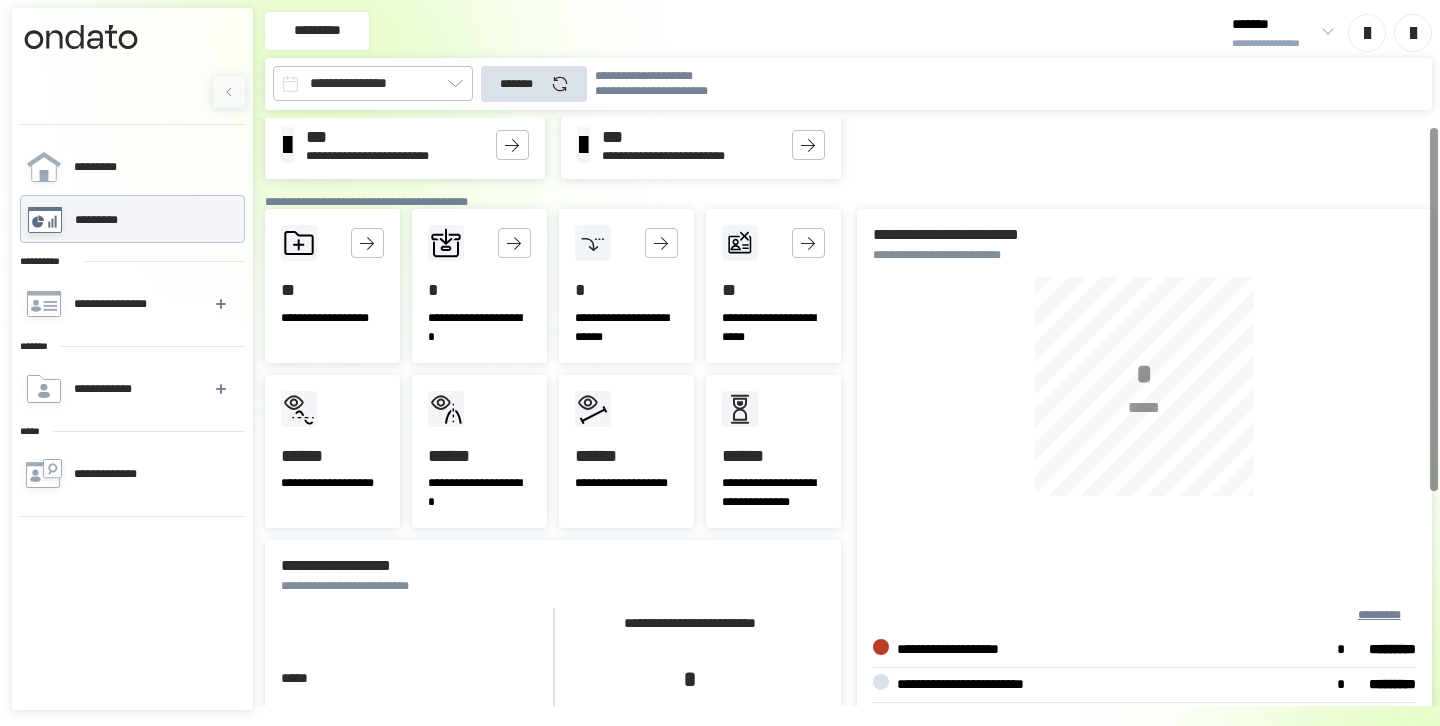 scroll, scrollTop: 0, scrollLeft: 0, axis: both 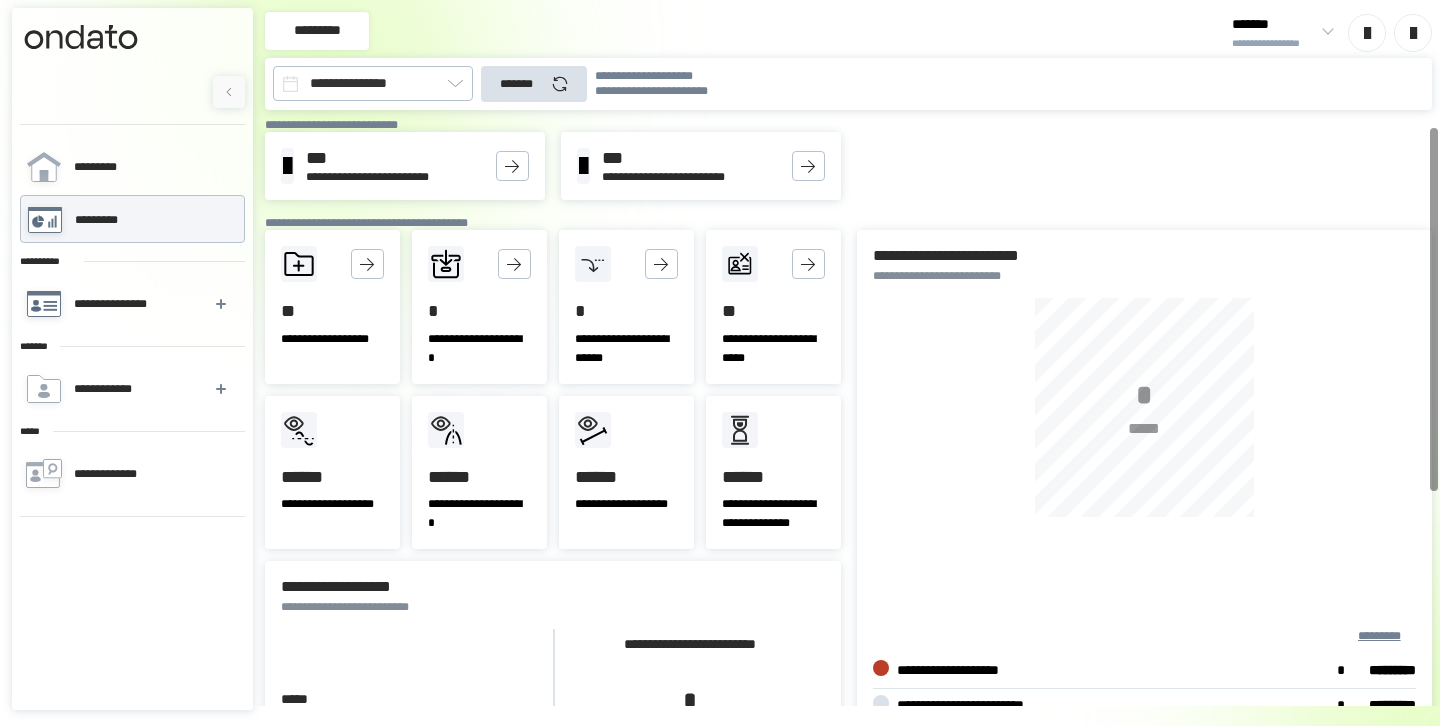 click on "**********" at bounding box center (131, 304) 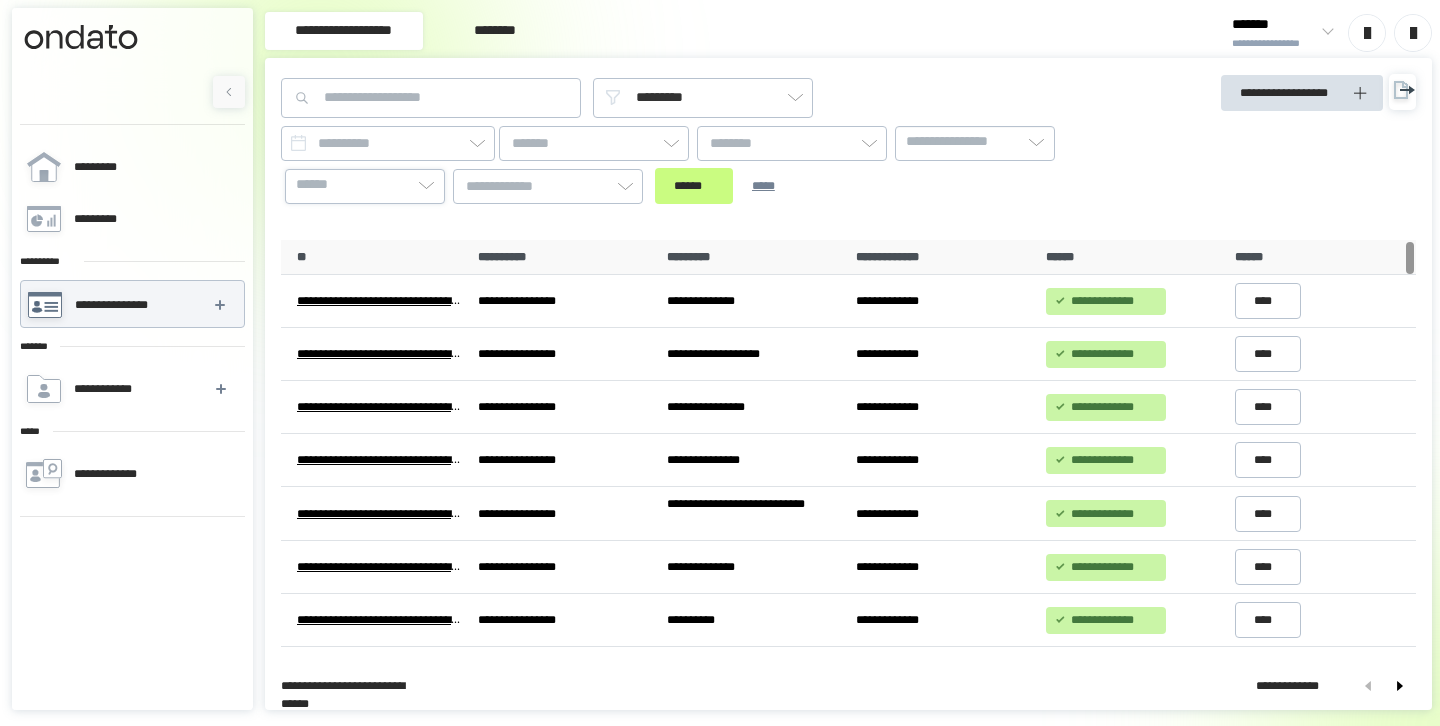 click on "******" at bounding box center (365, 185) 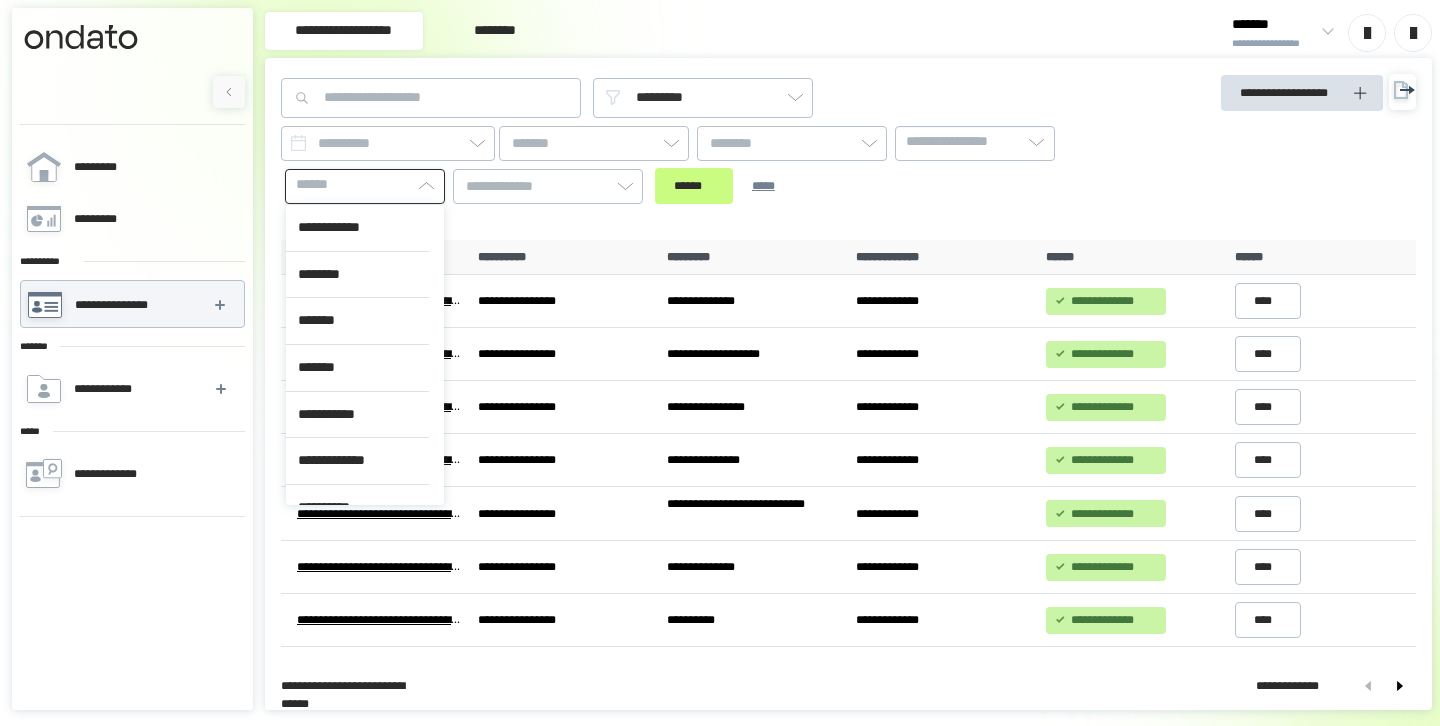 click on "******" at bounding box center (365, 185) 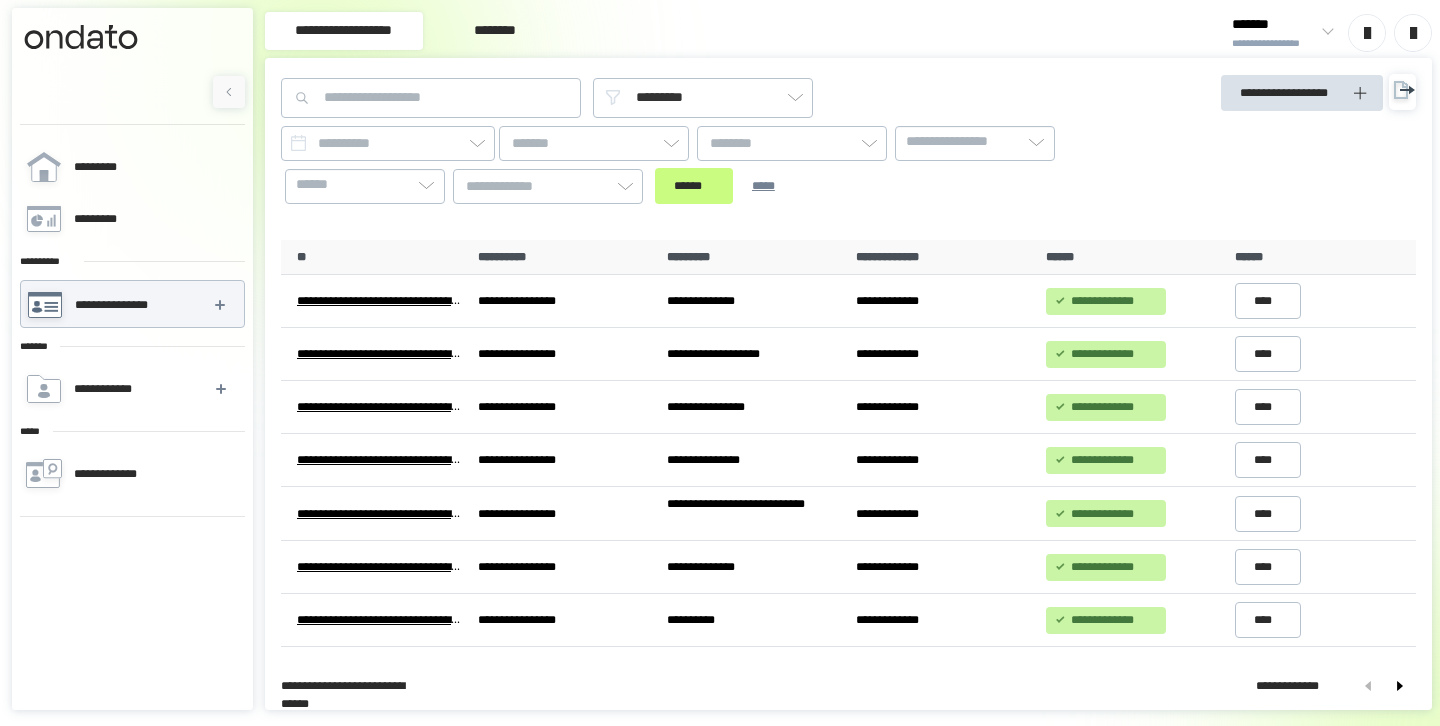 click on "********" at bounding box center (495, 31) 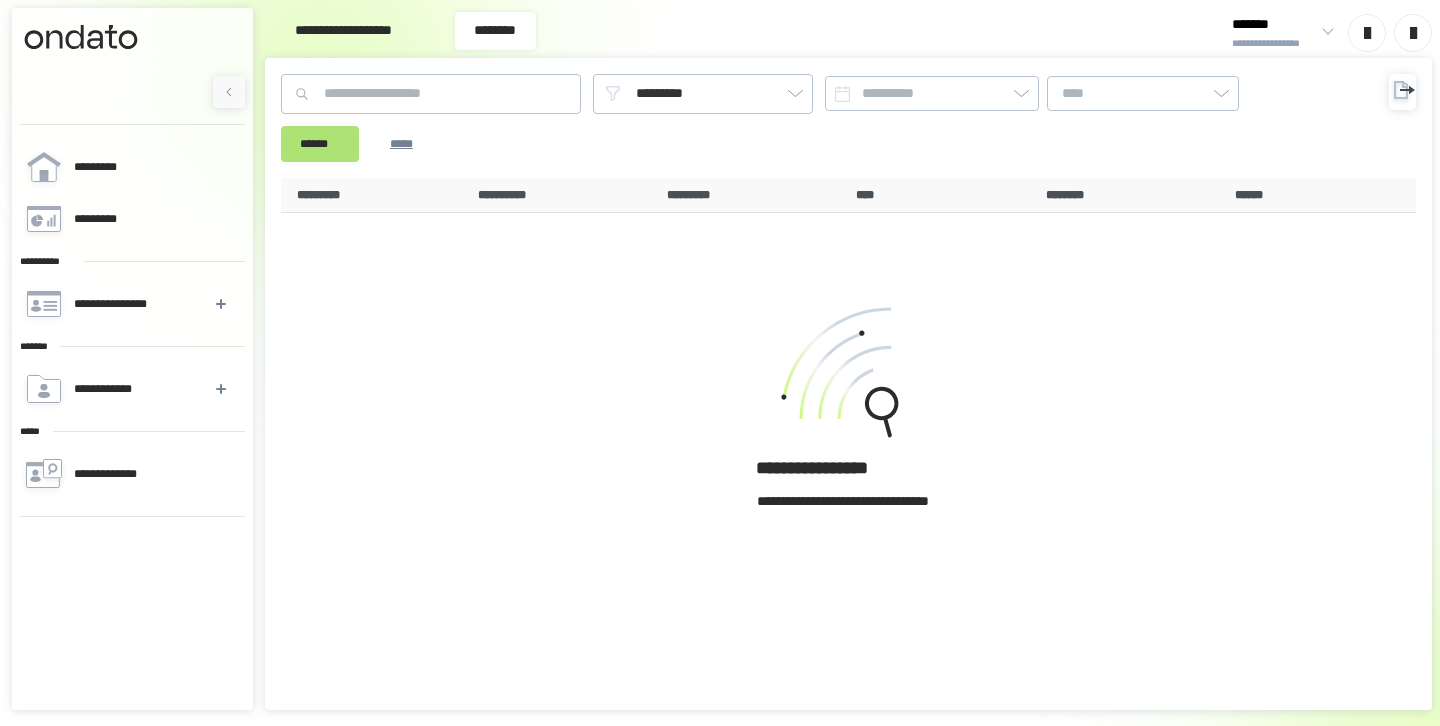 click on "******" at bounding box center [320, 144] 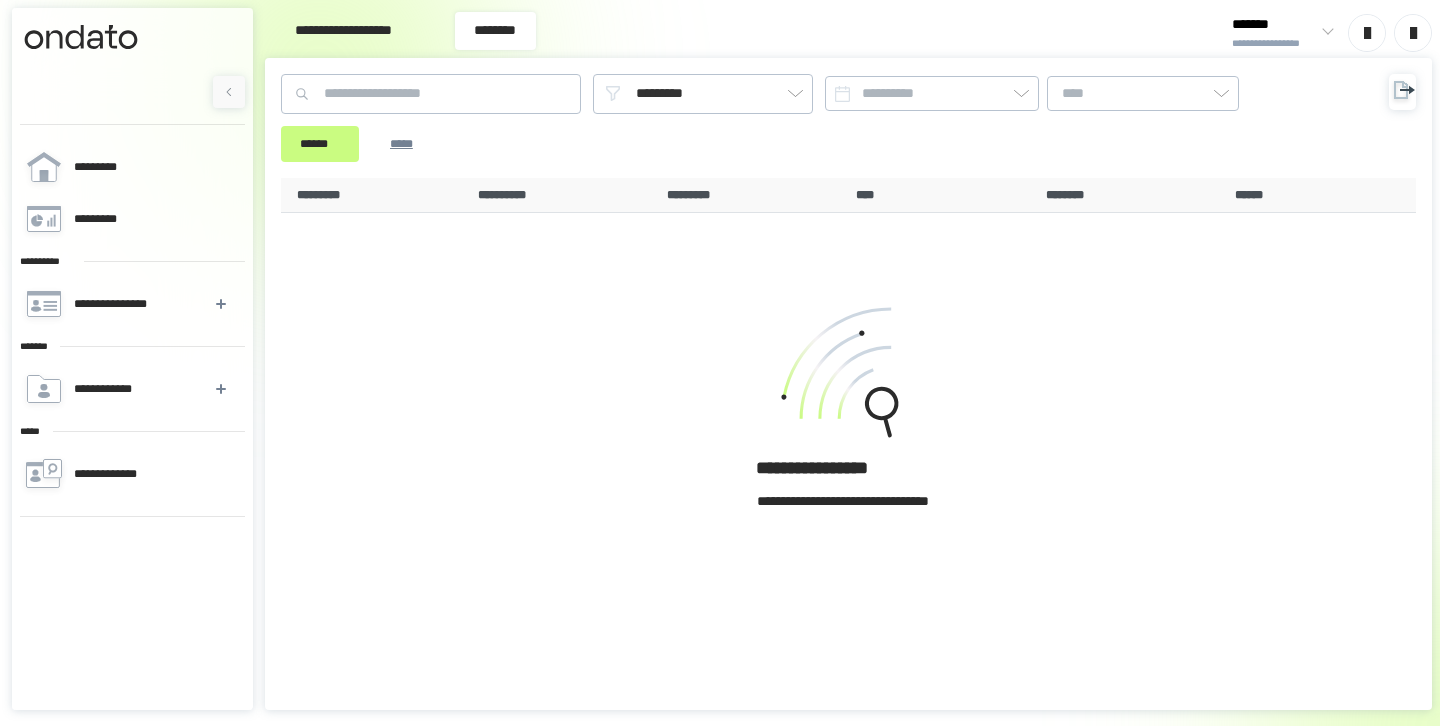 click on "**********" at bounding box center (344, 31) 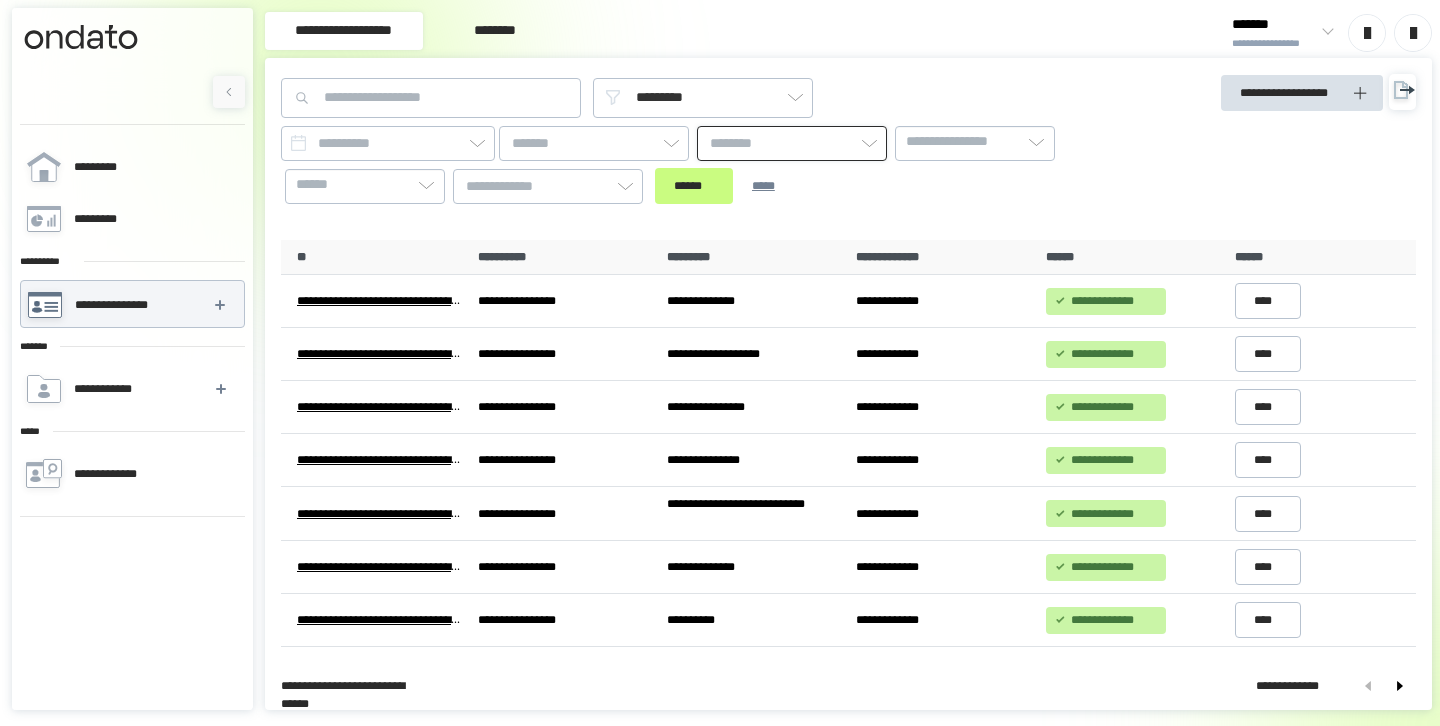 click at bounding box center (792, 143) 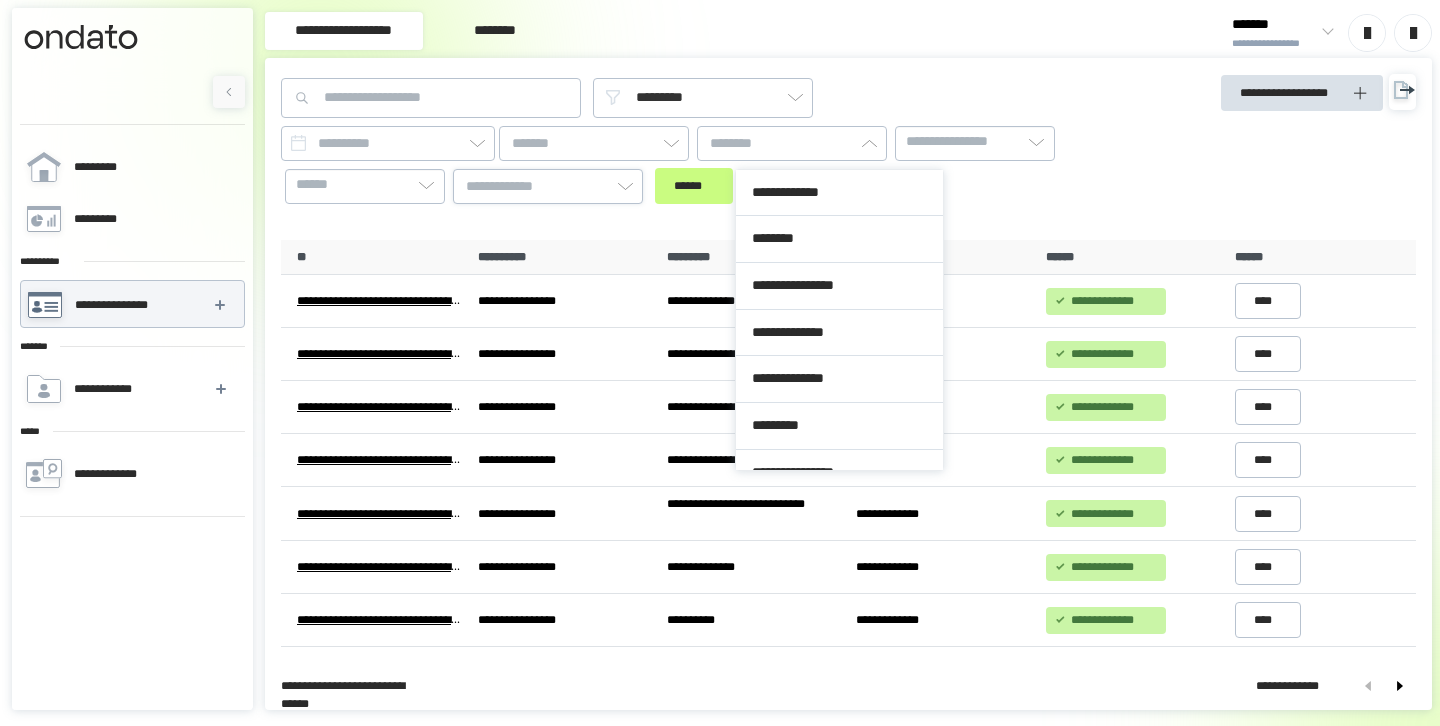 drag, startPoint x: 587, startPoint y: 220, endPoint x: 566, endPoint y: 194, distance: 33.42155 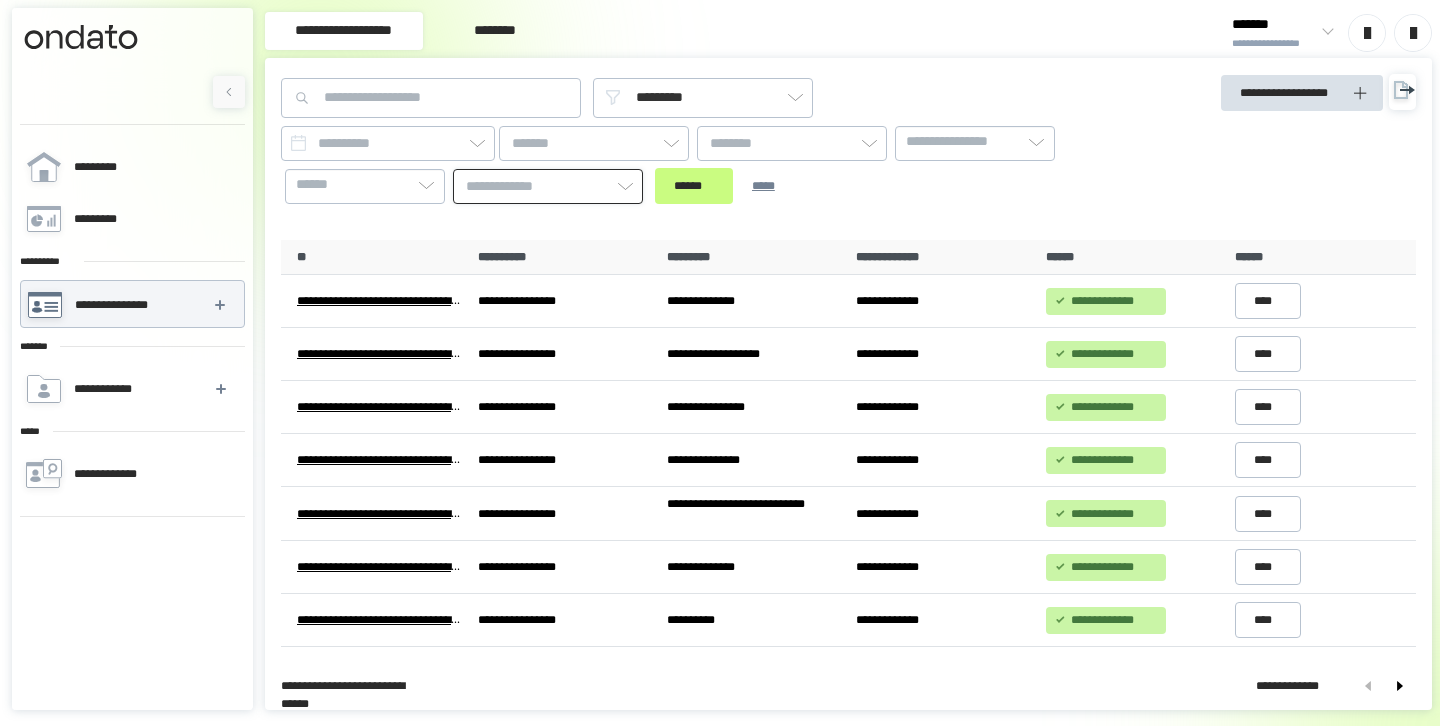 click at bounding box center [548, 186] 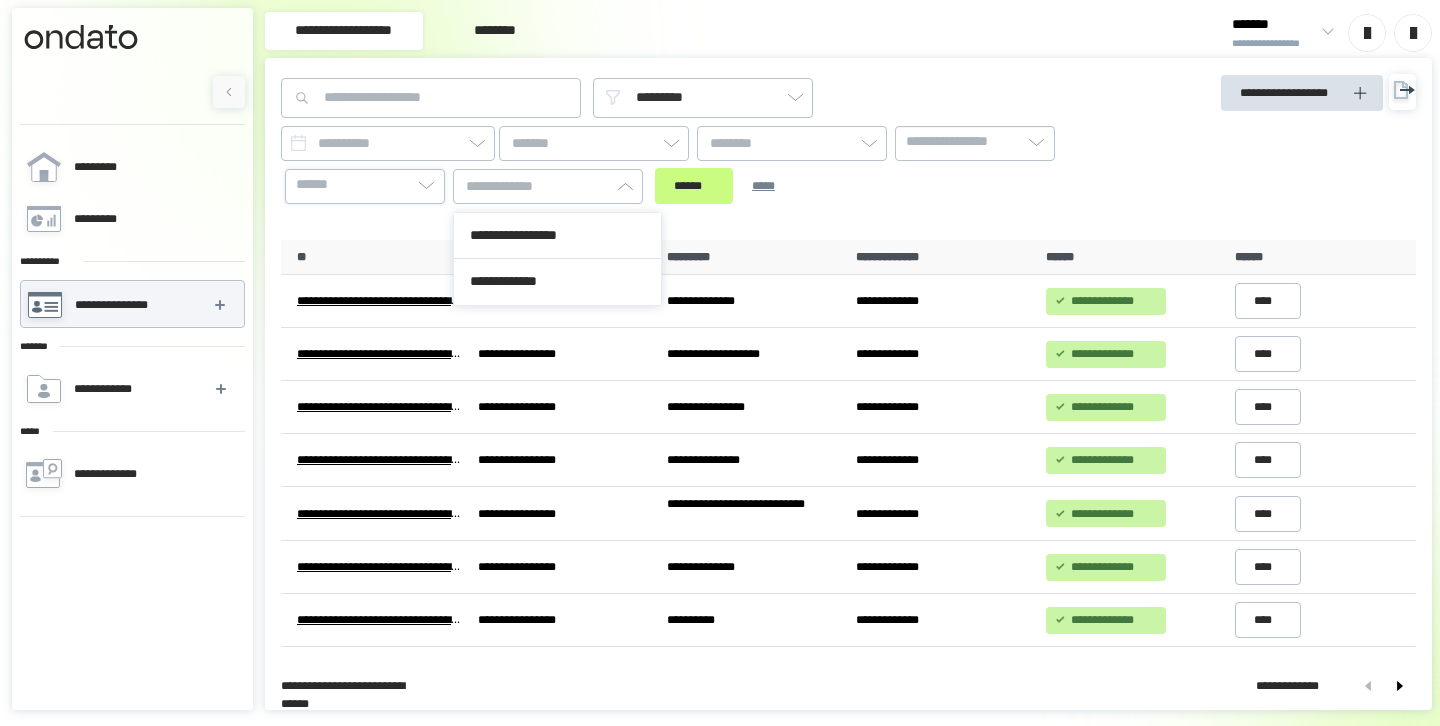 click on "******" at bounding box center [365, 185] 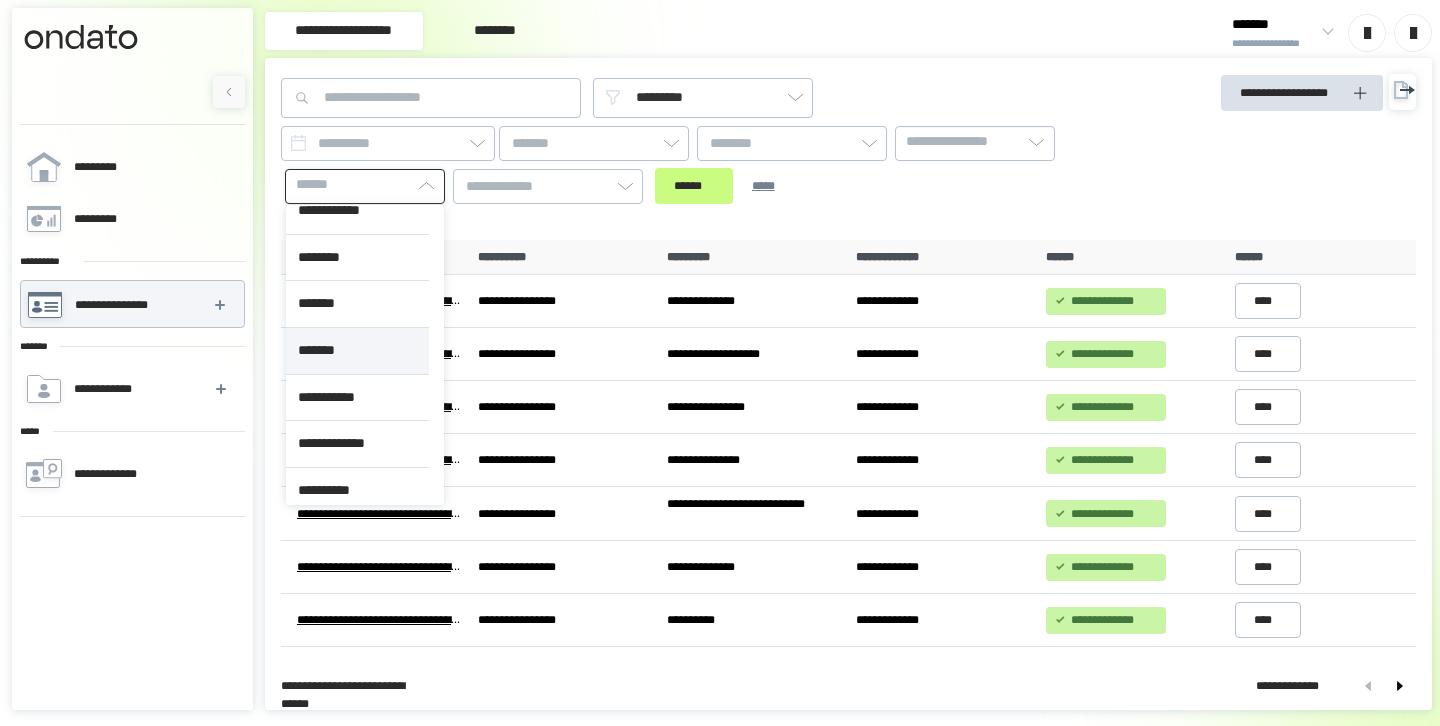 scroll, scrollTop: 26, scrollLeft: 0, axis: vertical 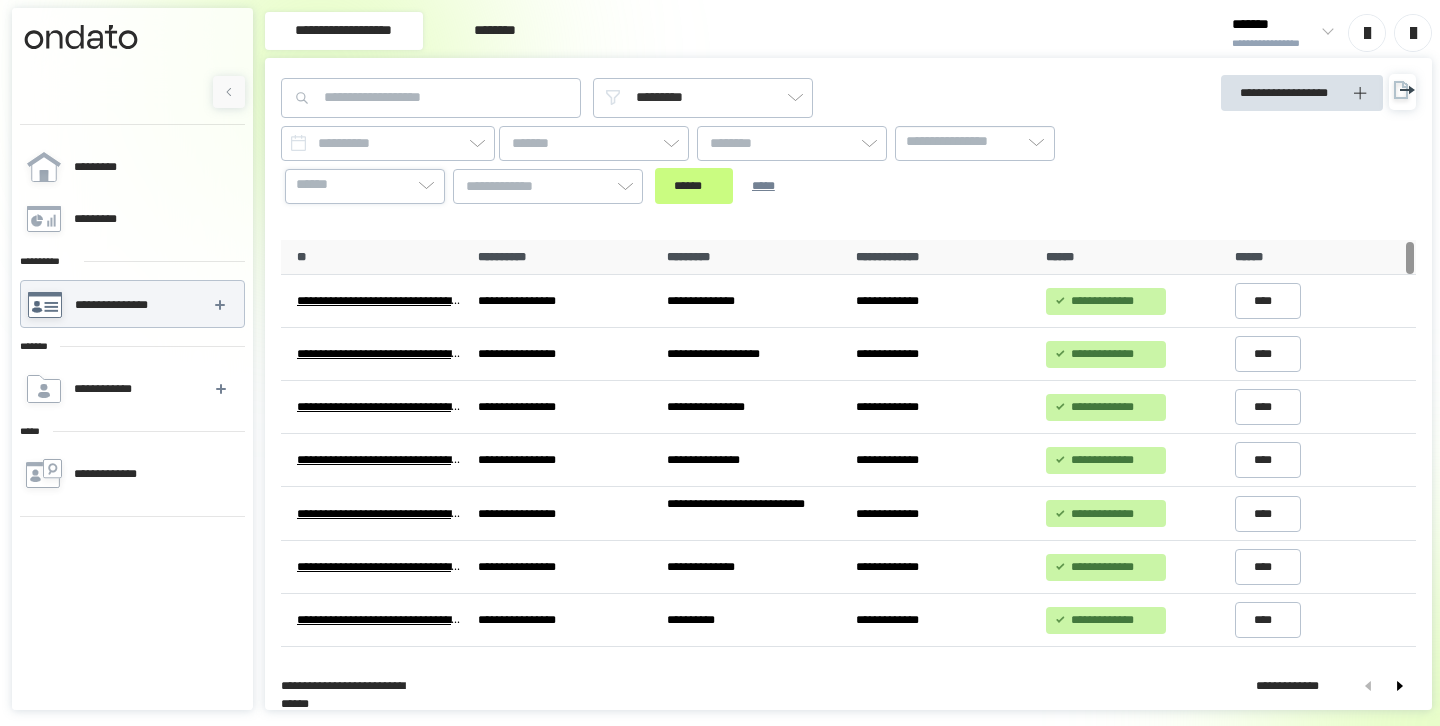 click on "**********" at bounding box center [705, 149] 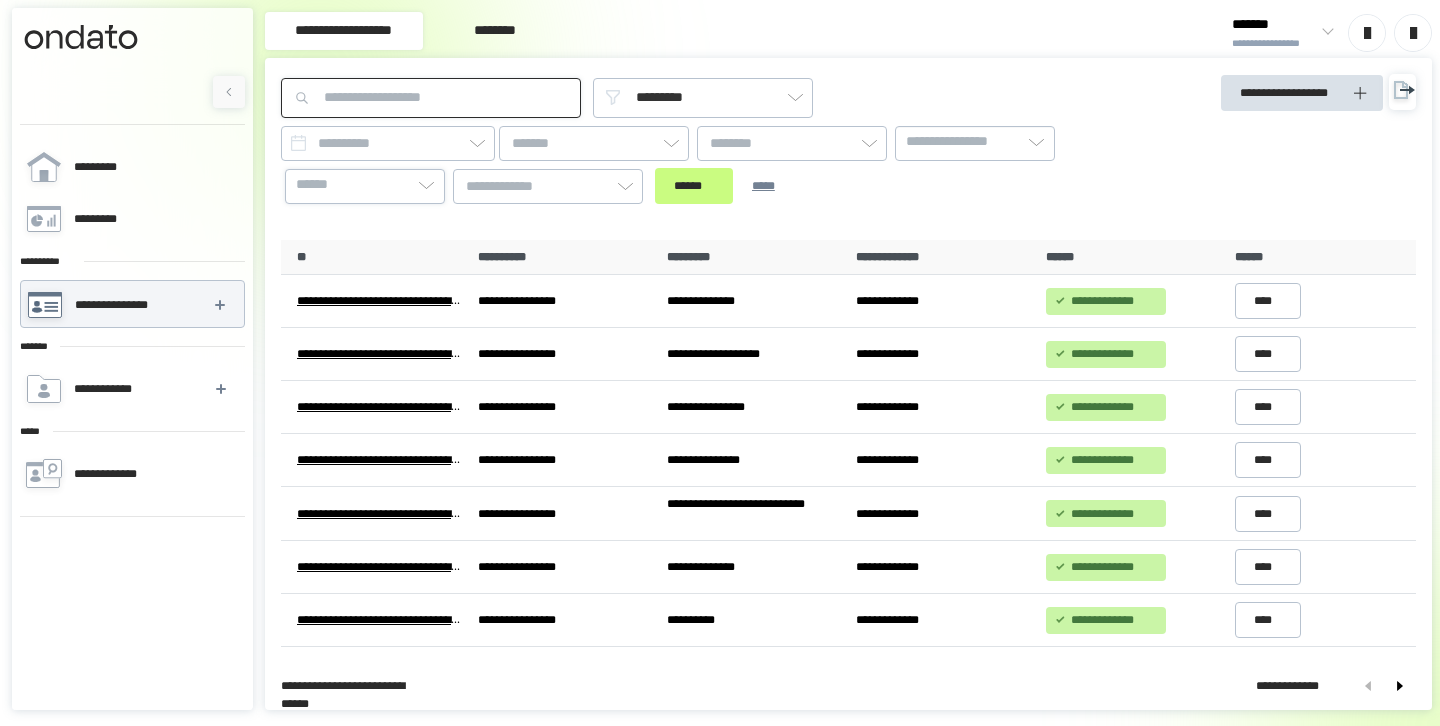 click at bounding box center (431, 98) 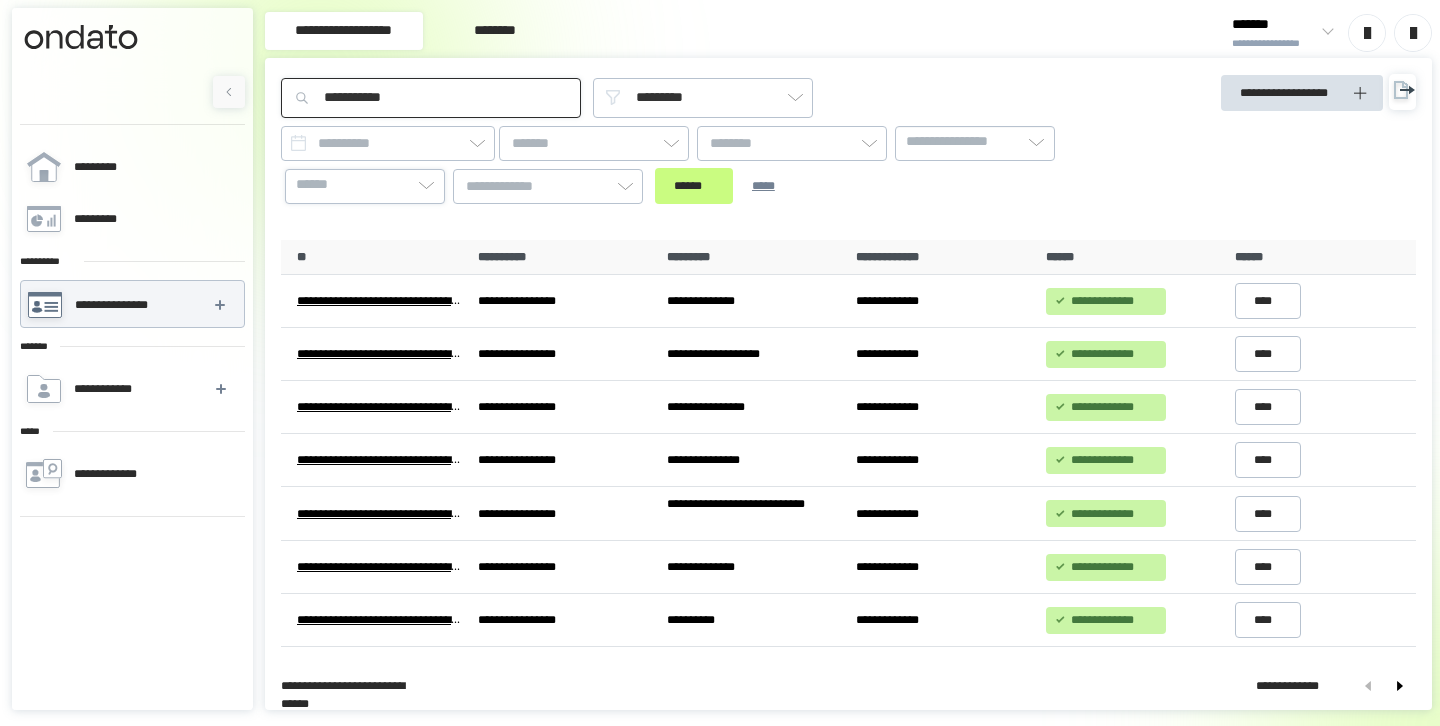 type on "**********" 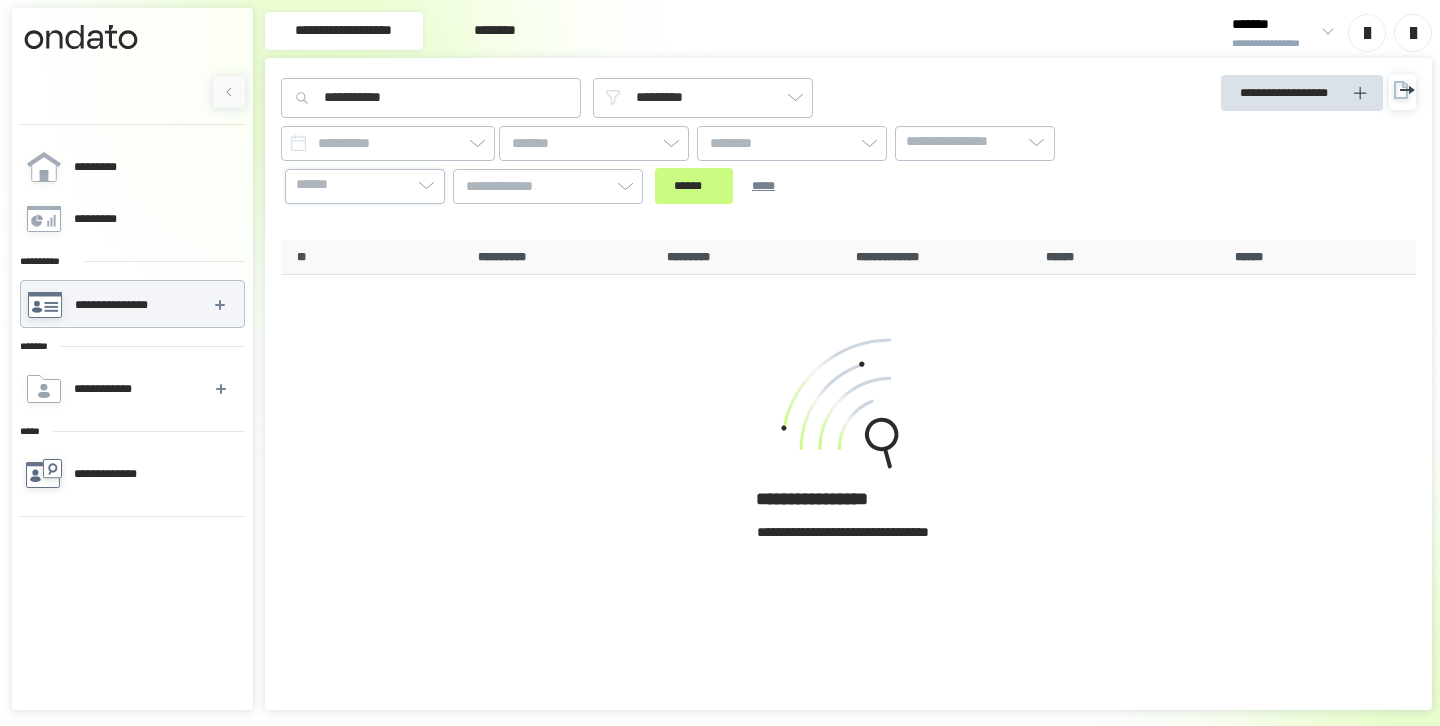 click on "**********" at bounding box center (117, 474) 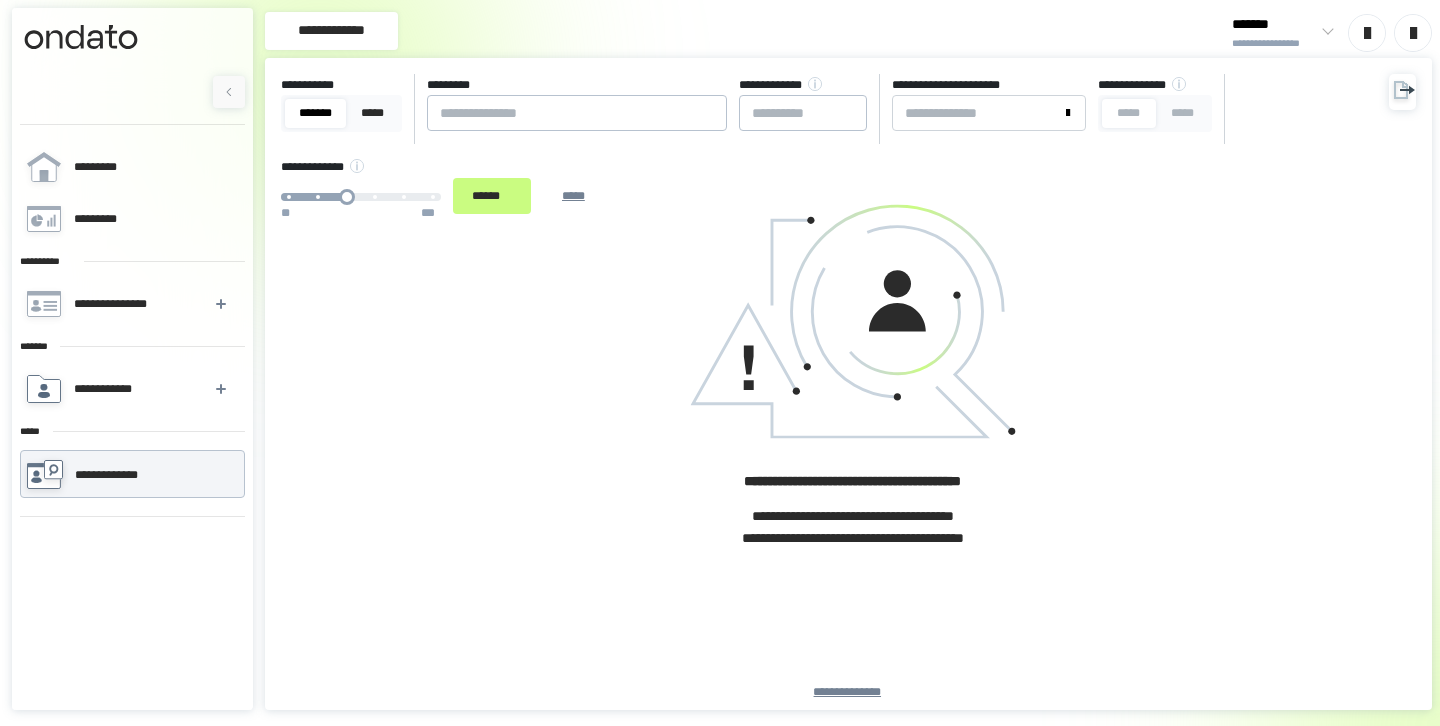 click on "**********" at bounding box center (131, 389) 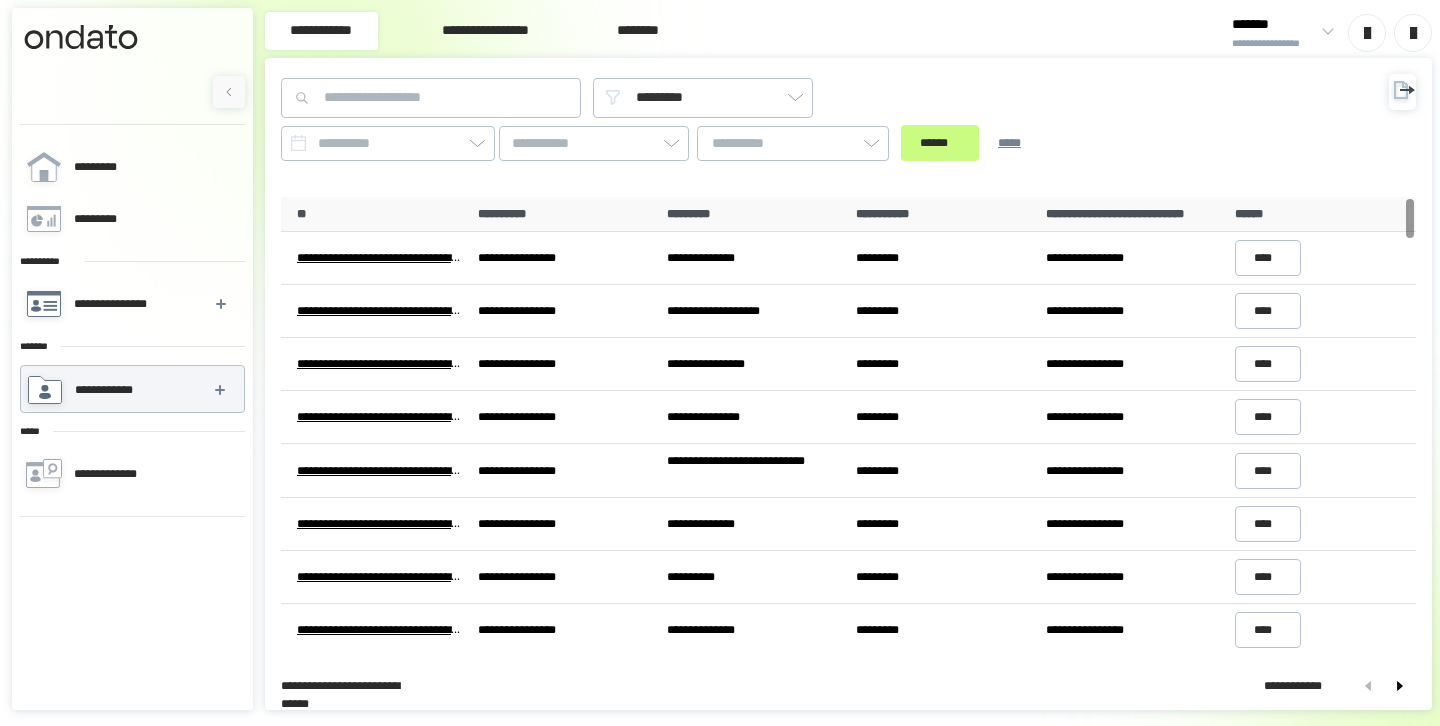 click on "**********" at bounding box center (131, 304) 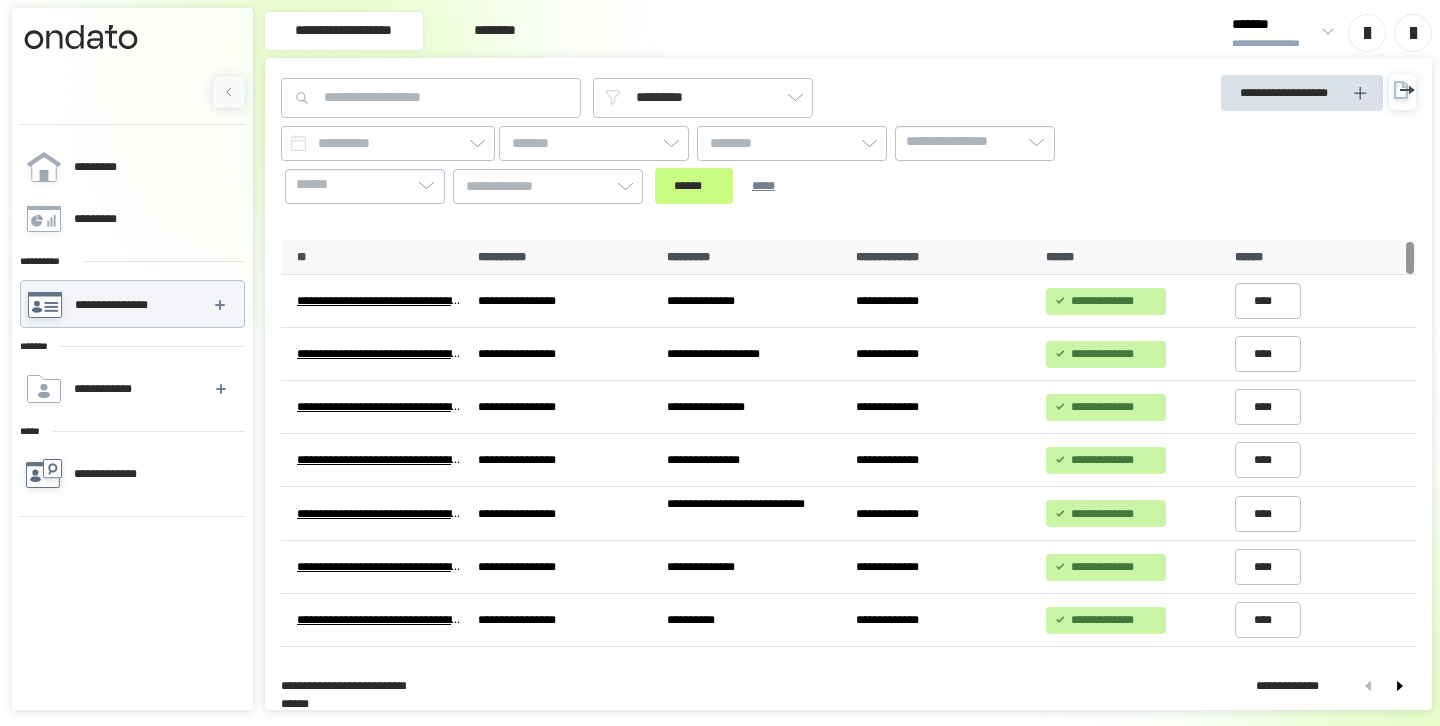 click on "**********" at bounding box center (131, 474) 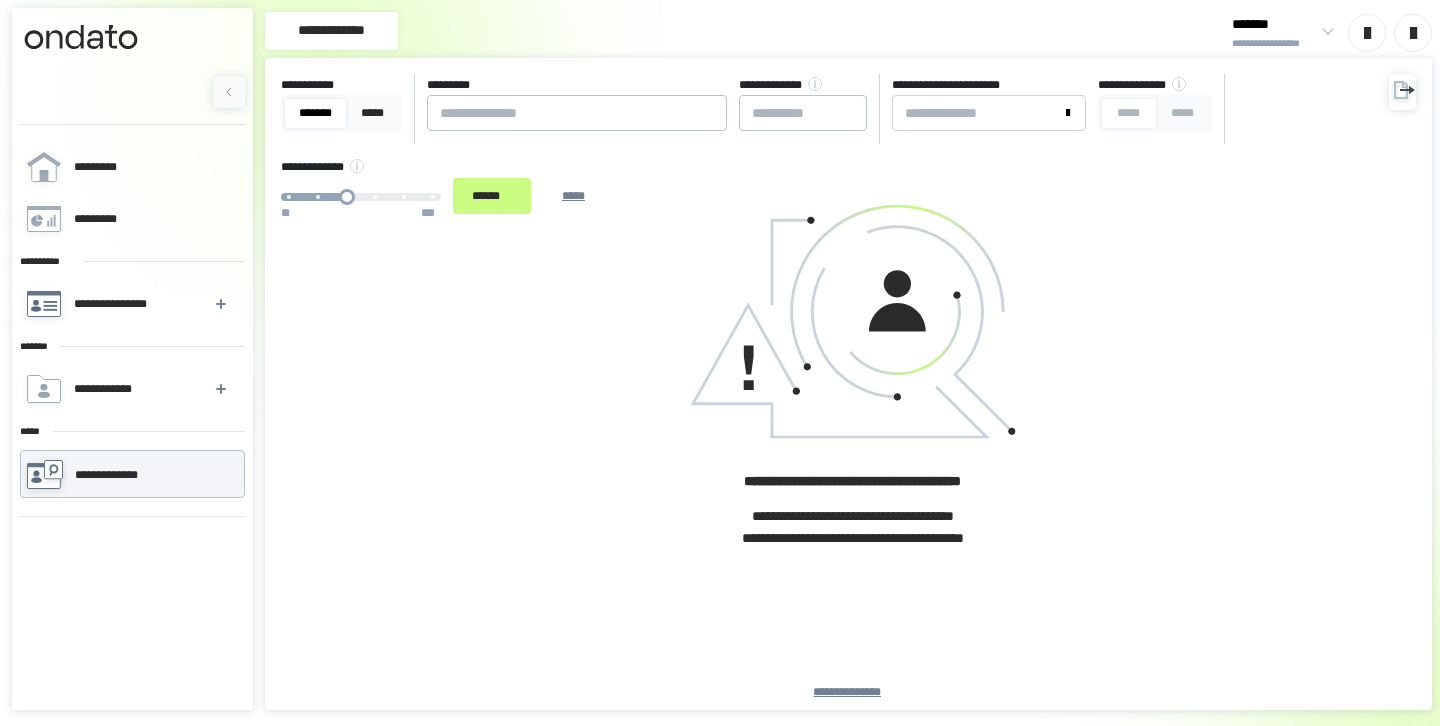 click on "**********" at bounding box center (131, 304) 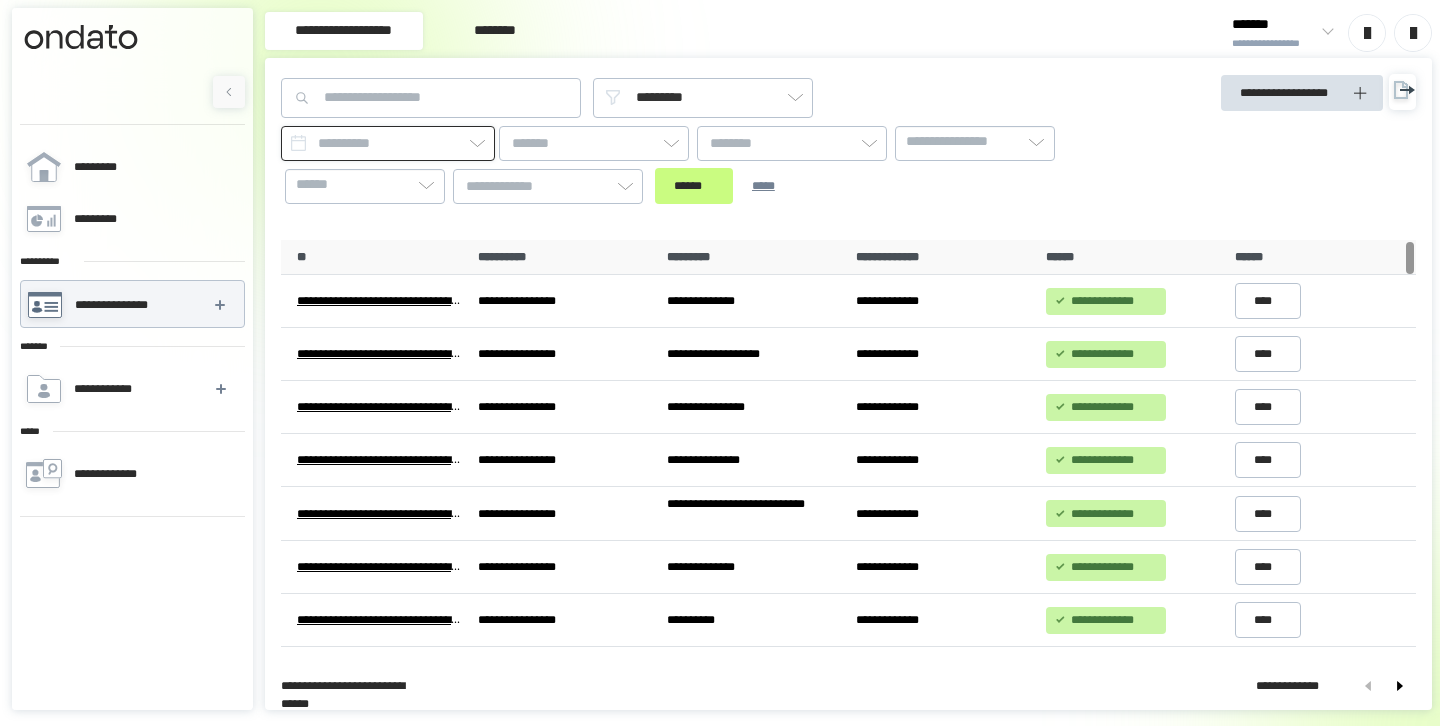click at bounding box center (388, 143) 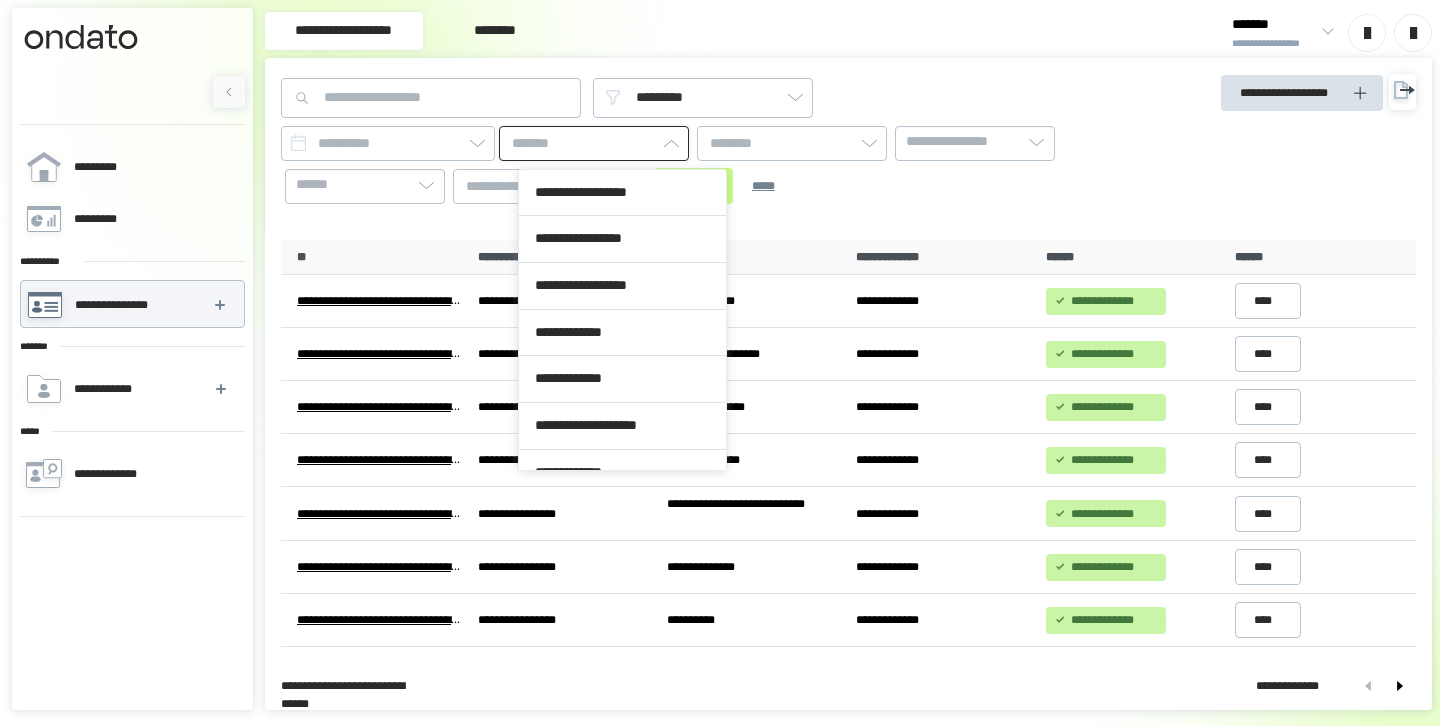 click at bounding box center (594, 143) 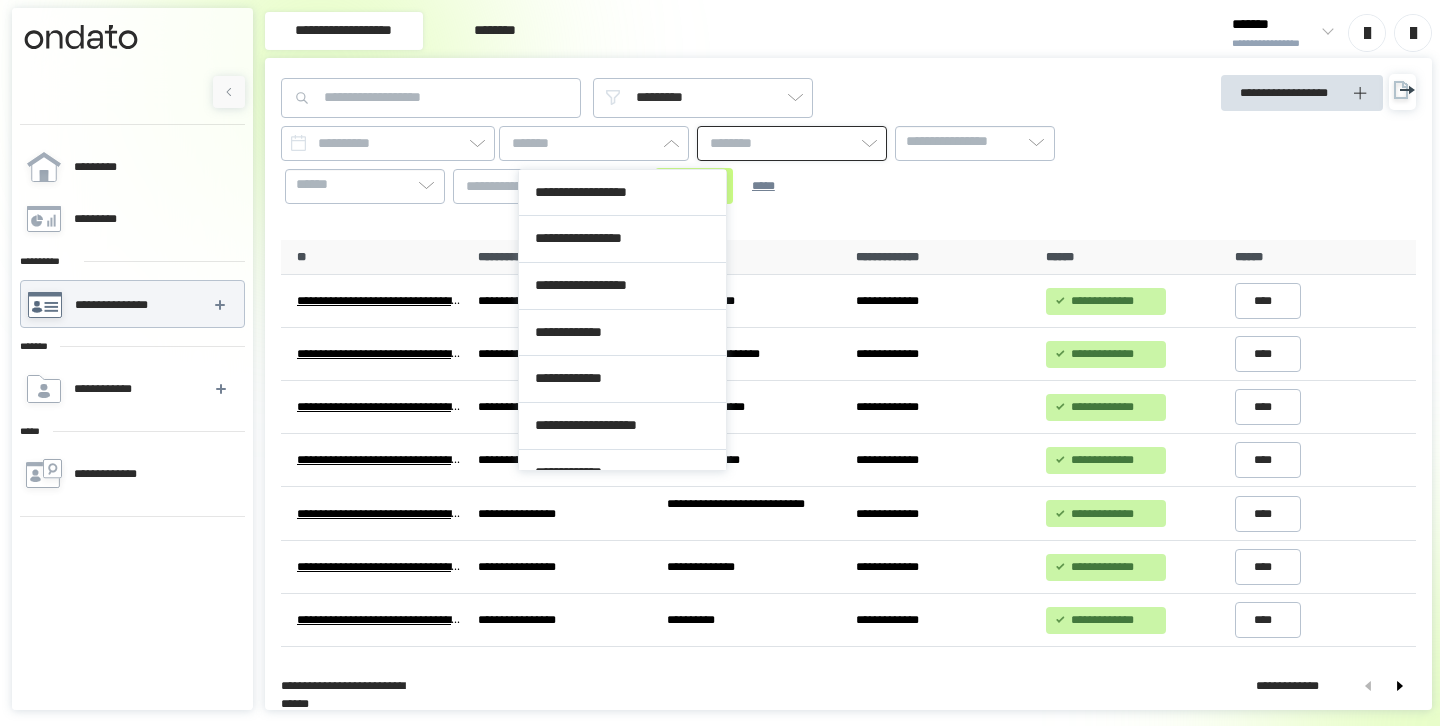 click at bounding box center [792, 143] 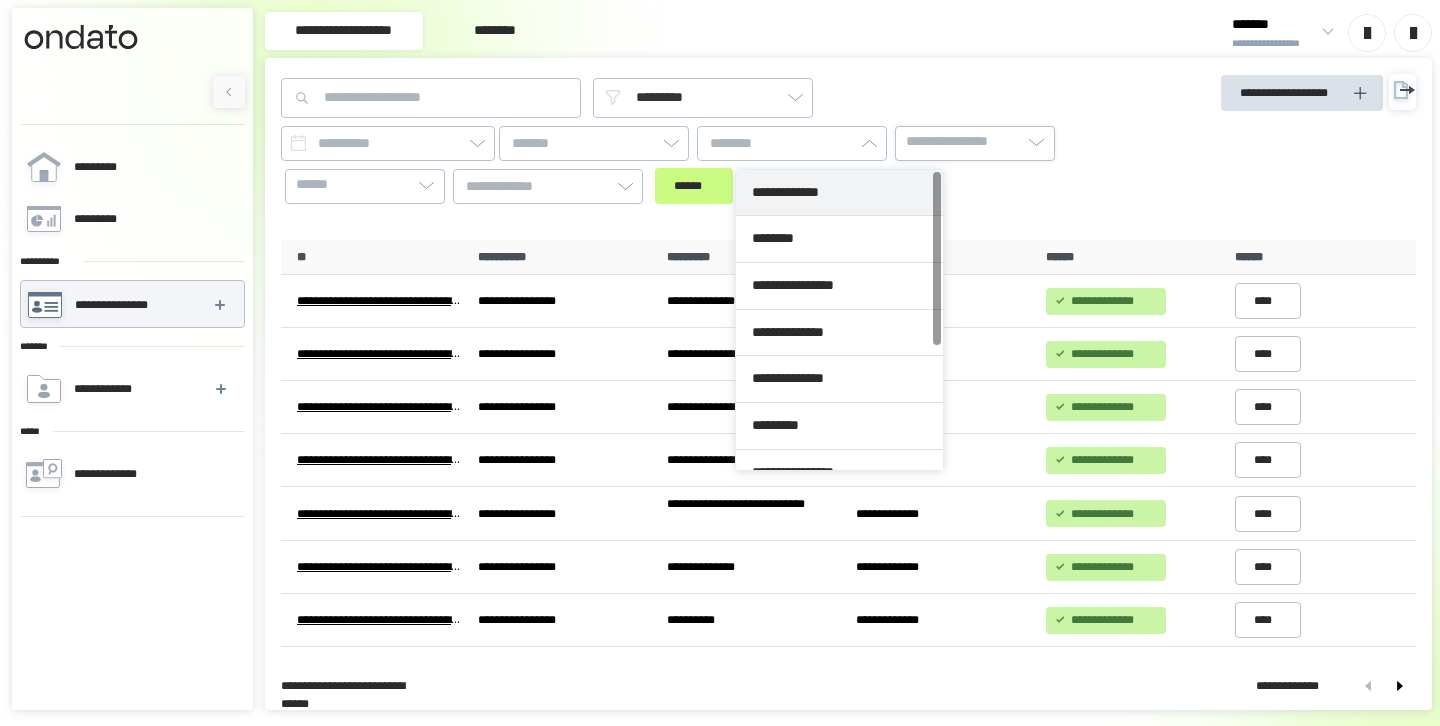 click on "**********" at bounding box center (975, 142) 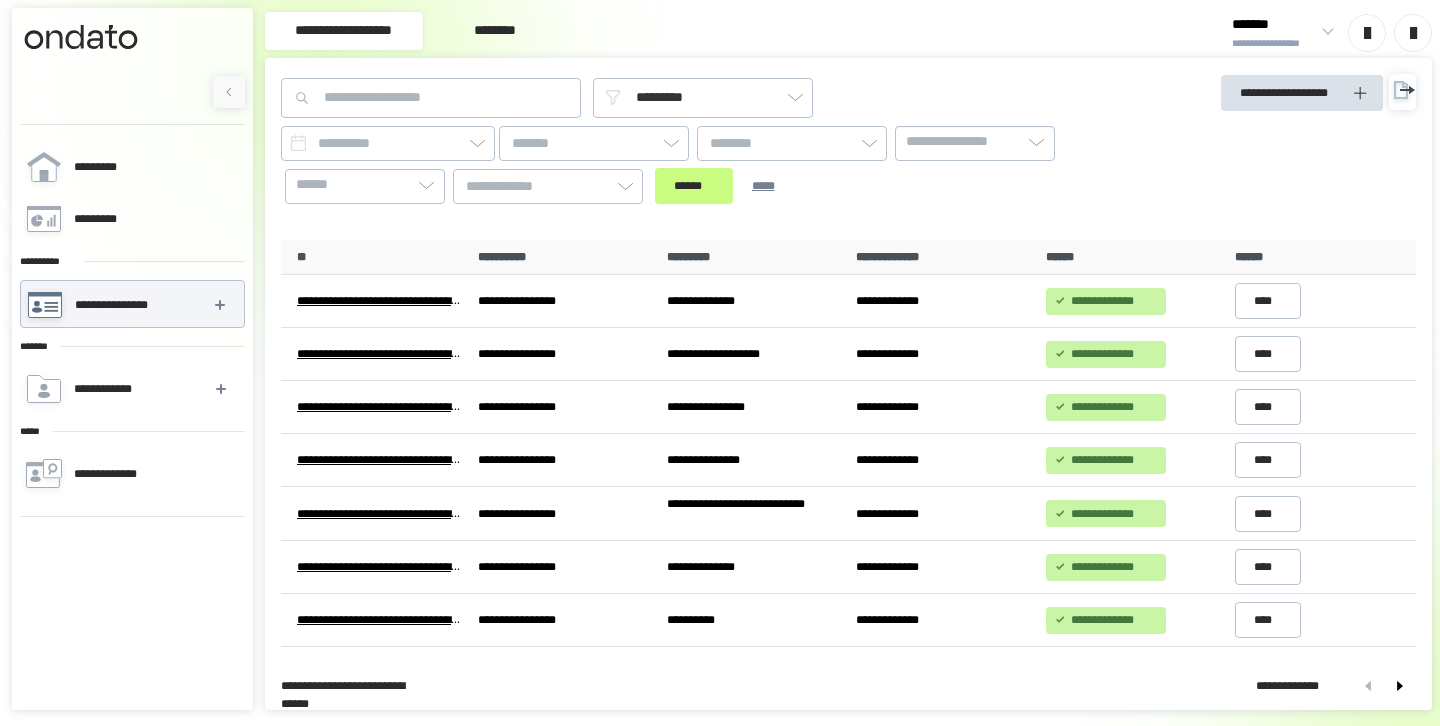 click on "**********" at bounding box center [705, 165] 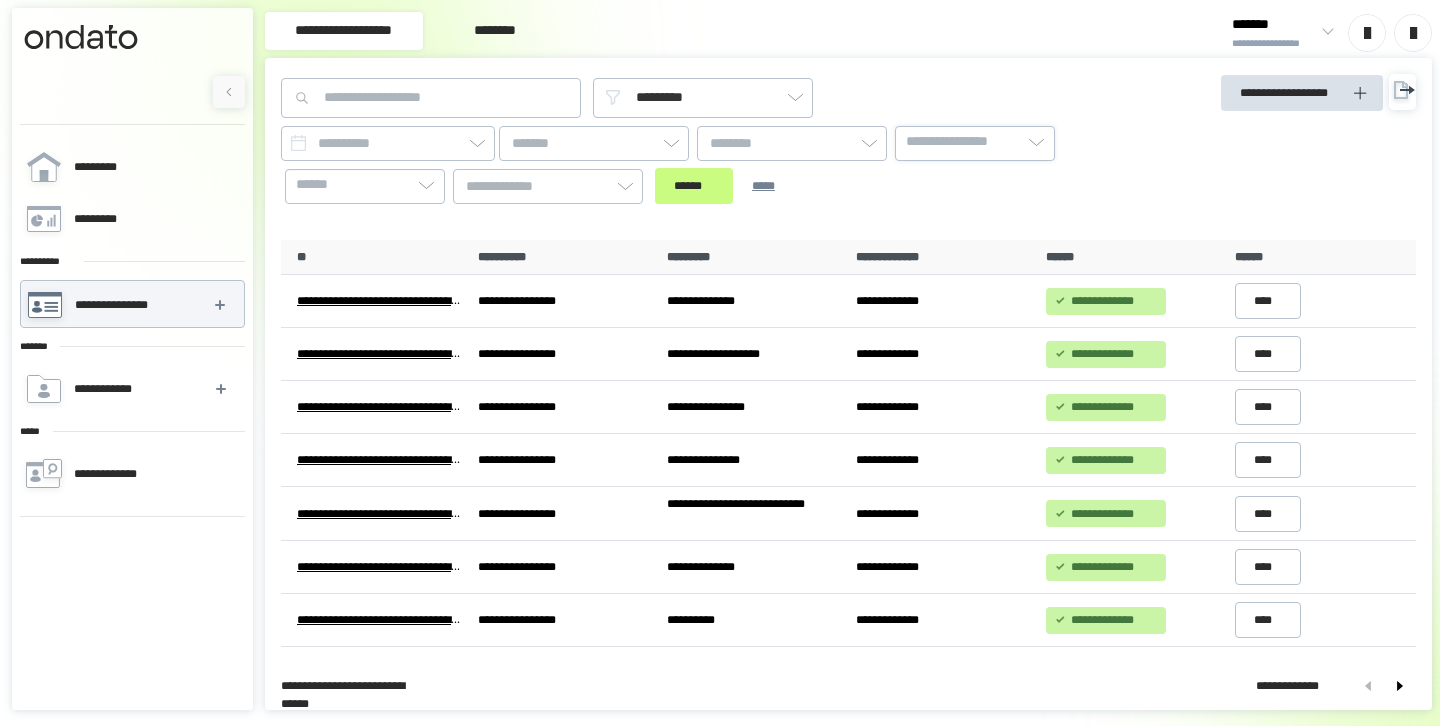 click on "**********" at bounding box center (961, 142) 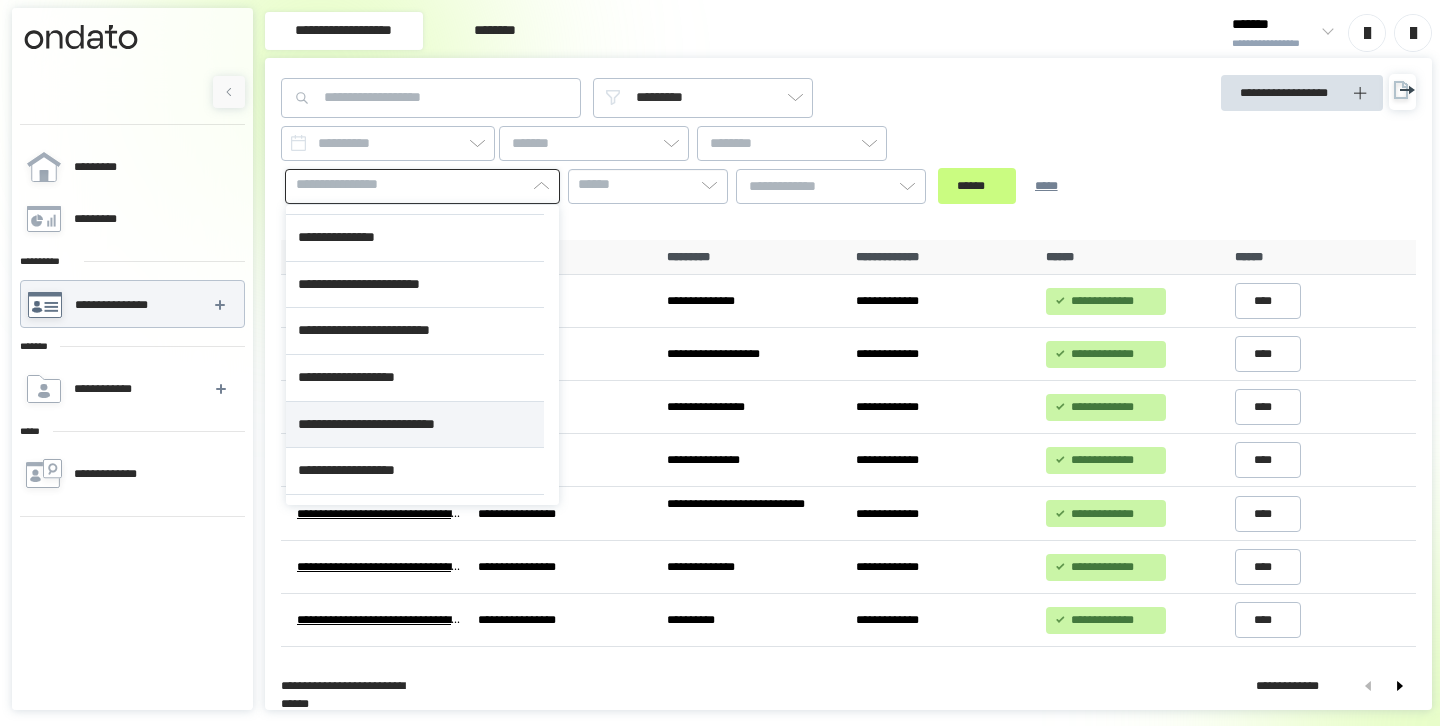 scroll, scrollTop: 1426, scrollLeft: 0, axis: vertical 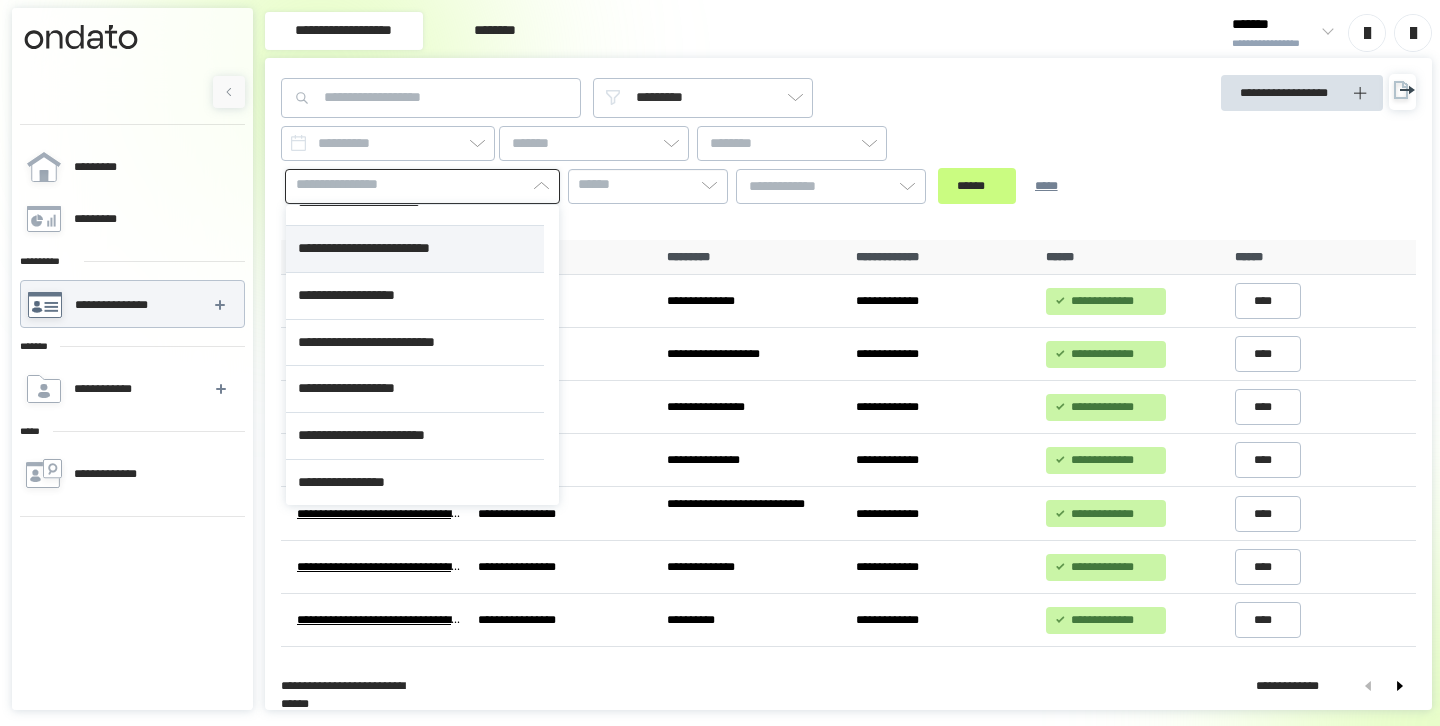 click on "**********" at bounding box center (415, 249) 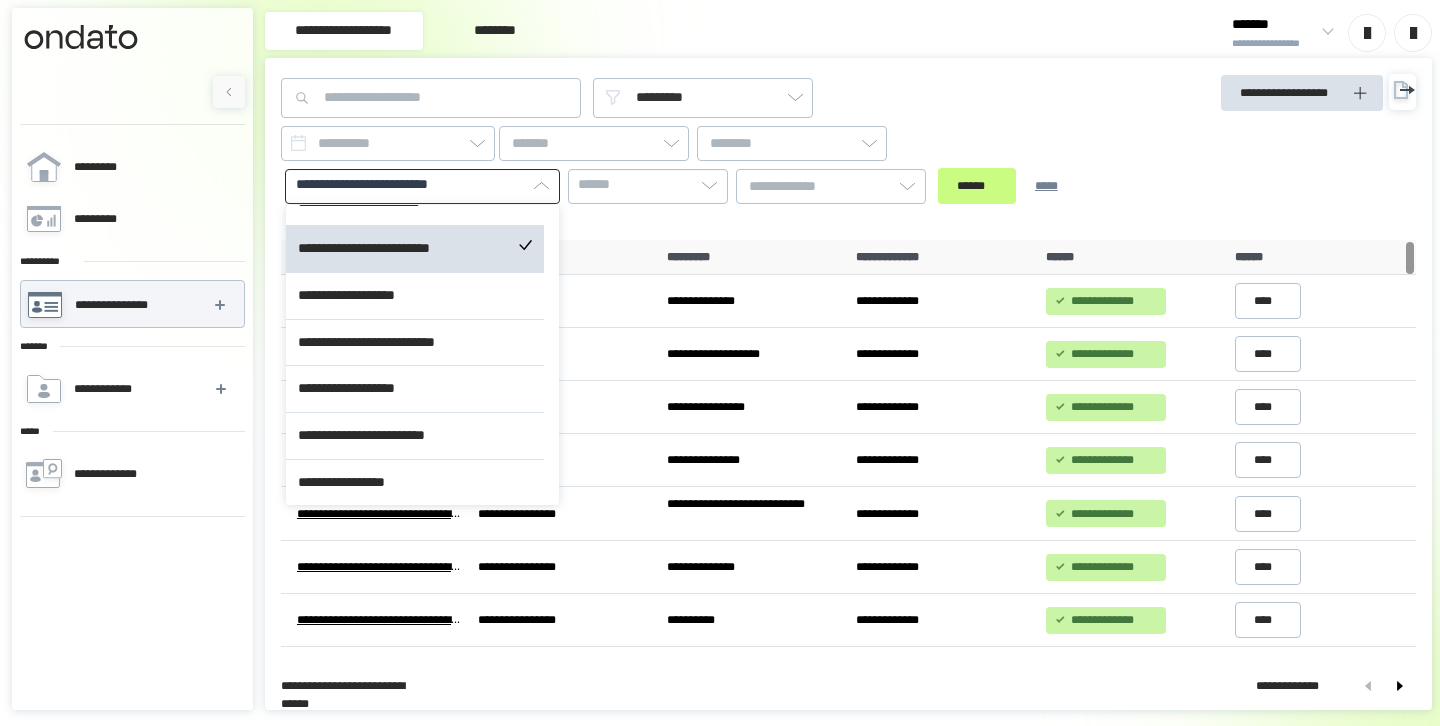 click on "[NAME] [ADDRESS] [CITY] [STATE] [POSTAL_CODE] [COUNTRY] [PHONE] [EMAIL] [USERNAME] [PASSWORD] [CREDIT_CARD] [EXPIRY] [CVV] [BIRTHDATE] [AGE] [PASSPORT_NUMBER] [DRIVER_LICENSE] [SOCIAL_SECURITY] [OCCUPATION] [EMPLOYER] [JOB_TITLE] [COMPANY_NAME] [WEBSITE] [IP_ADDRESS] [MAC_ADDRESS] [DEVICE_ID] [USER_AGENT] [SESSION_ID] [ORDER_ID] [TRANSACTION_ID] [ACCOUNT_NUMBER] [ROUTING_NUMBER] [BANK_NAME] [CARD_TYPE] [CARD_NUMBER] [CARD_HOLDER_NAME] [CARD_EXPIRY_DATE] [CARD_CVV] [CARD_BILLING_ADDRESS] [CARD_BILLING_CITY] [CARD_BILLING_STATE] [CARD_BILLING_ZIP]" at bounding box center (705, 141) 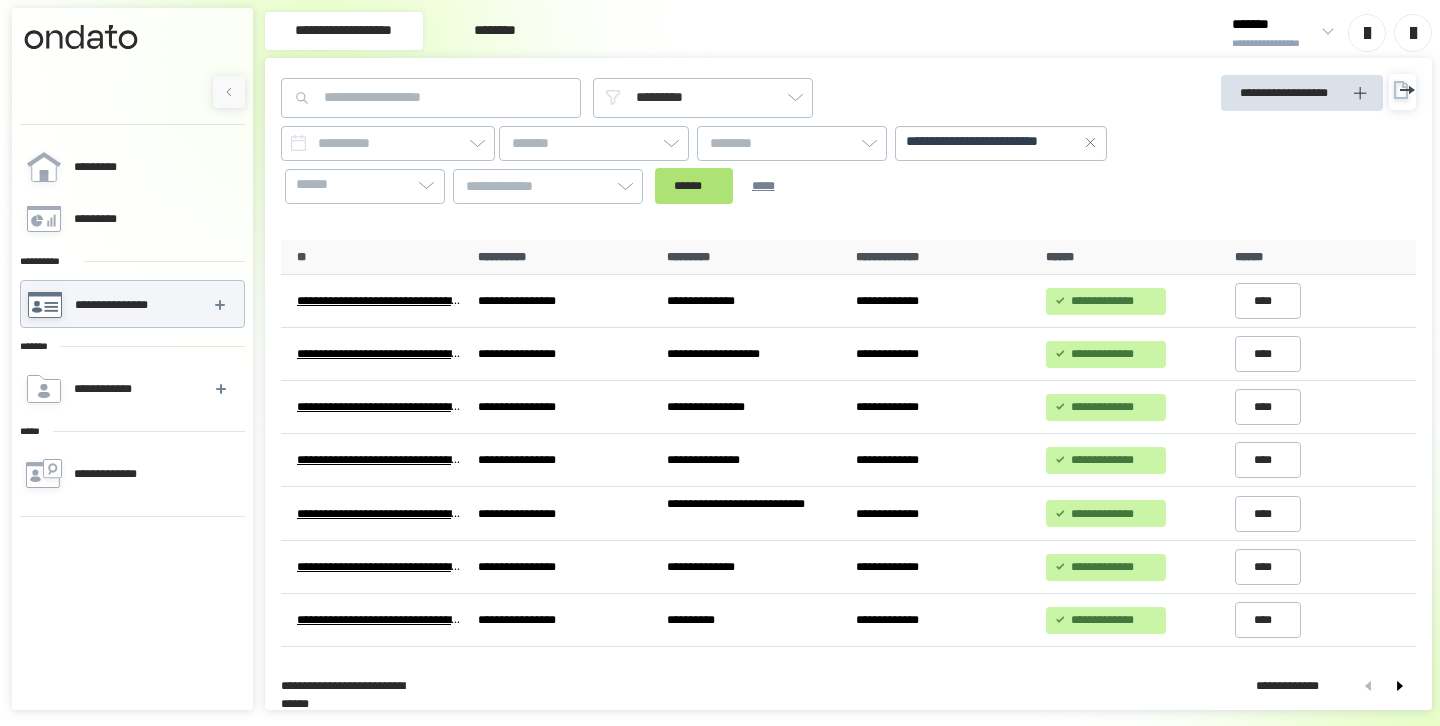 click on "******" at bounding box center (694, 186) 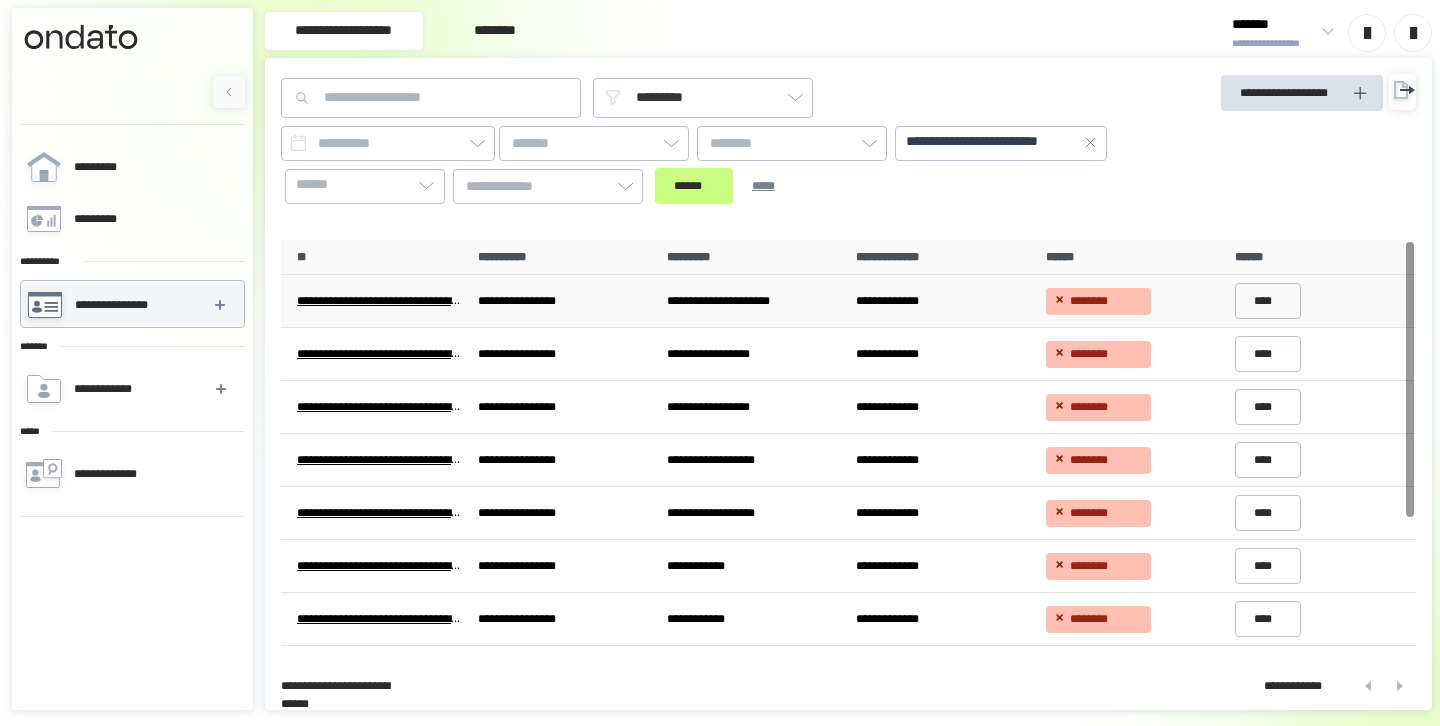 click on "**********" at bounding box center [753, 301] 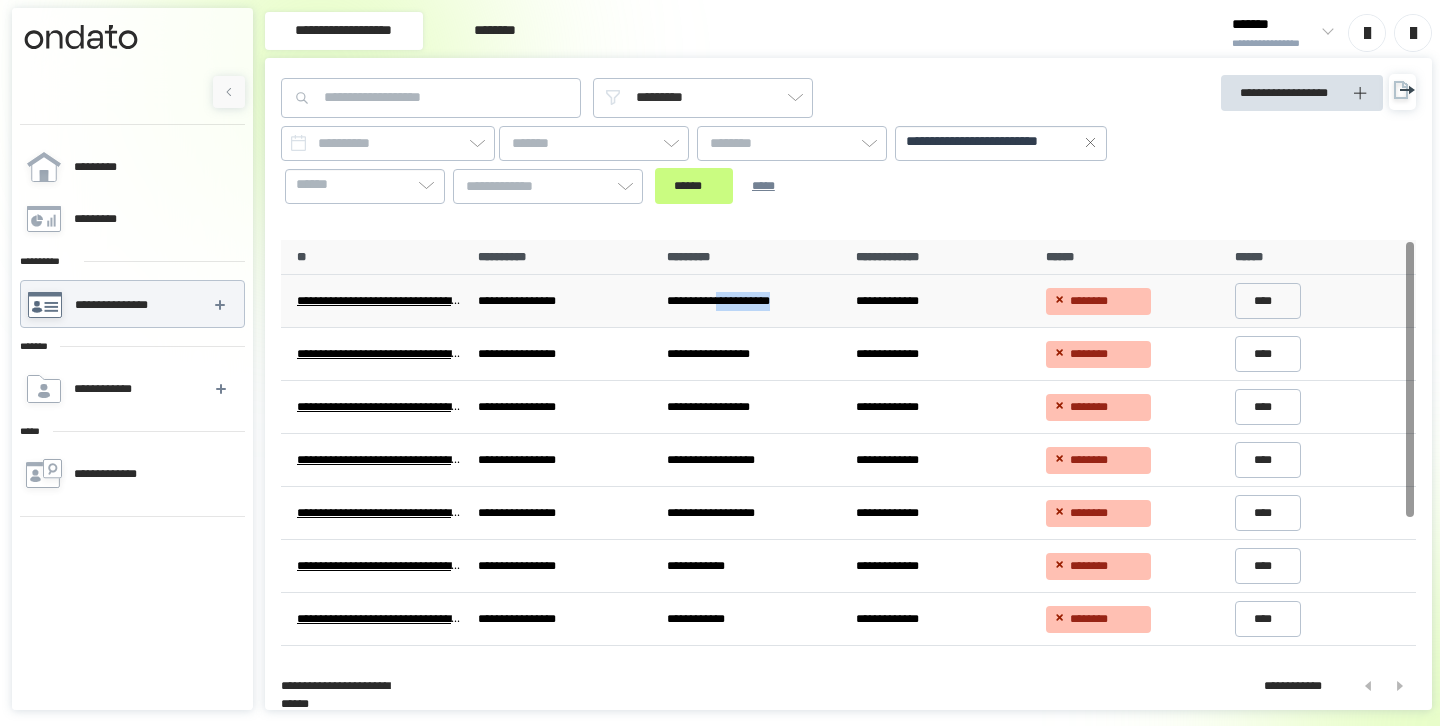 click on "**********" at bounding box center [753, 301] 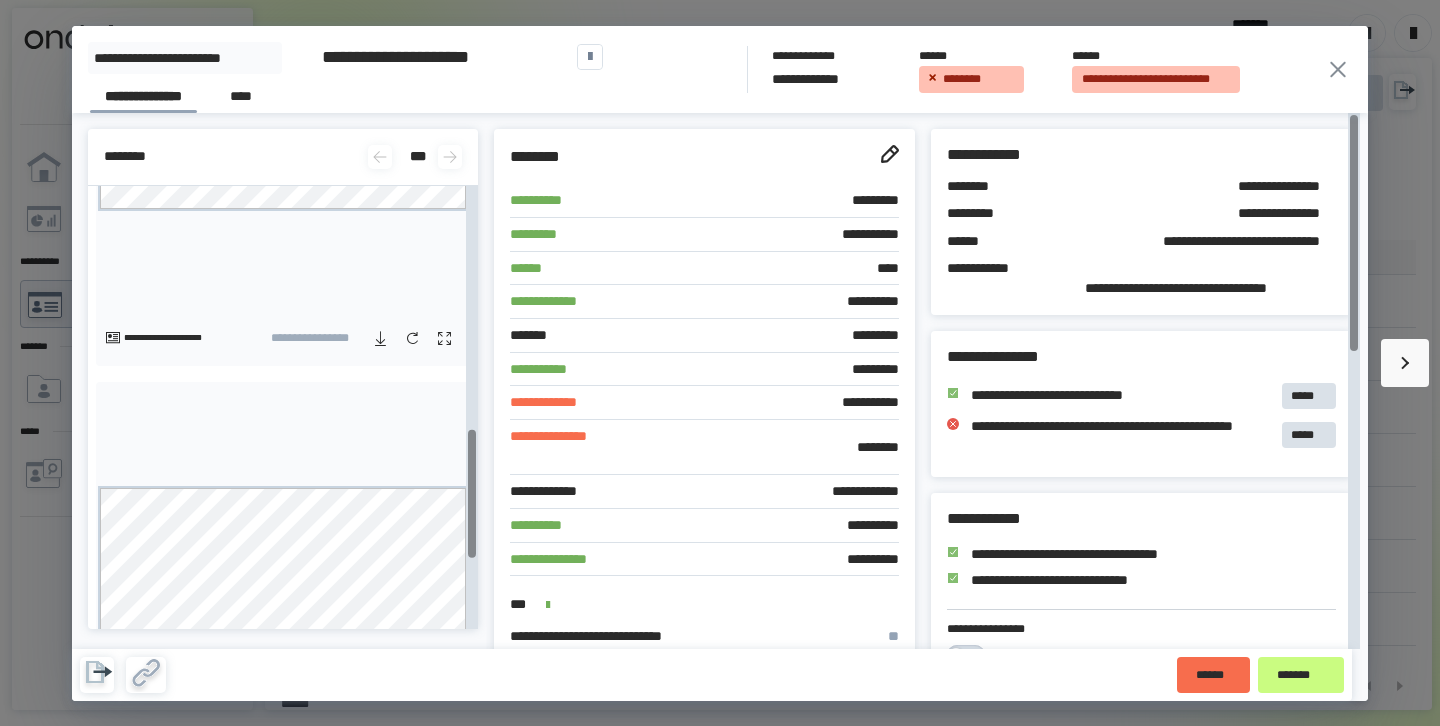 scroll, scrollTop: 838, scrollLeft: 0, axis: vertical 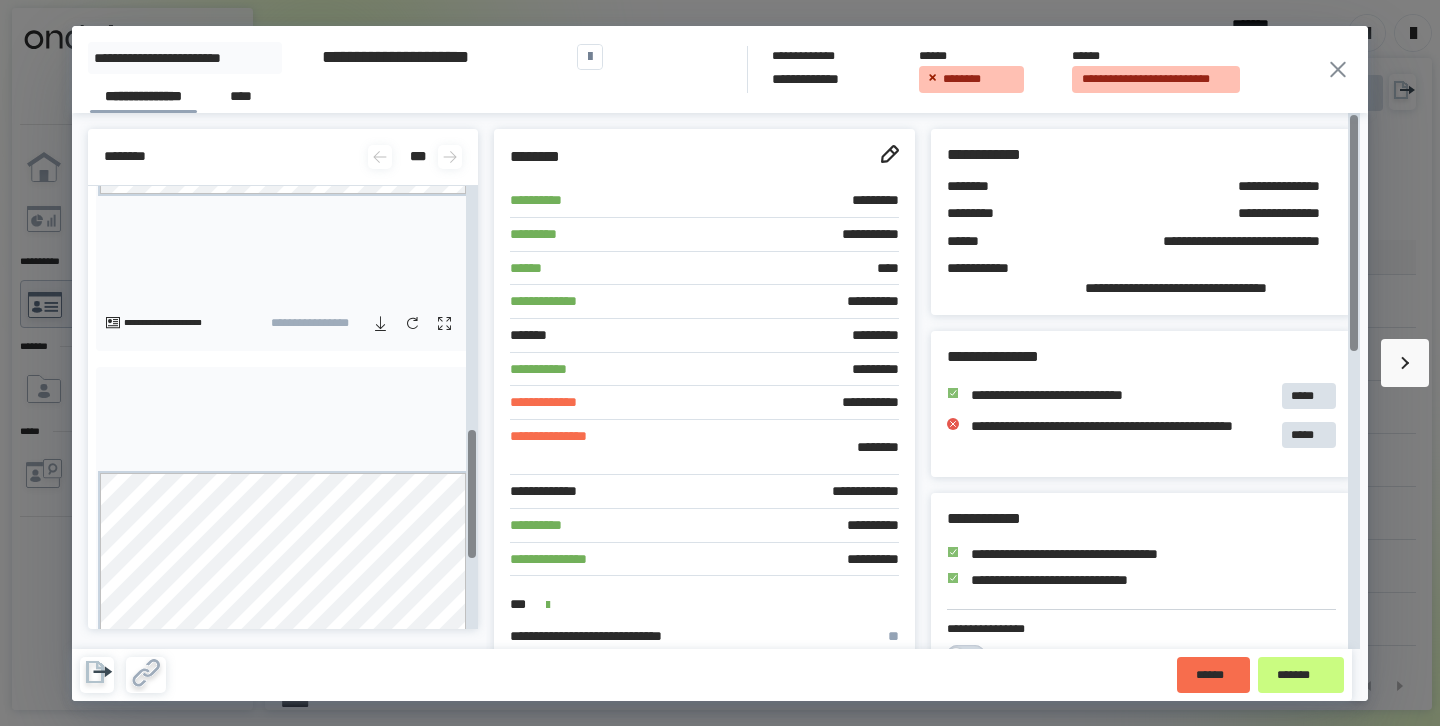 click 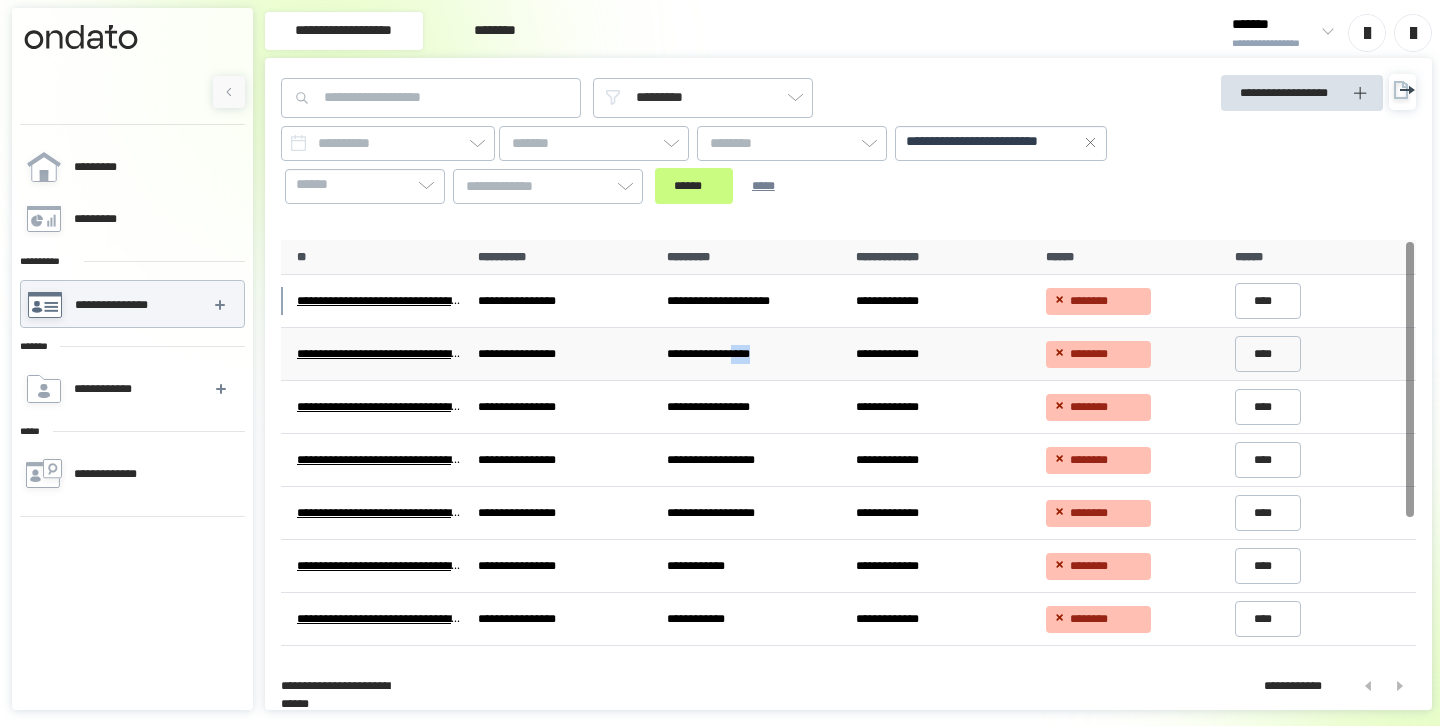 drag, startPoint x: 802, startPoint y: 356, endPoint x: 832, endPoint y: 355, distance: 30.016663 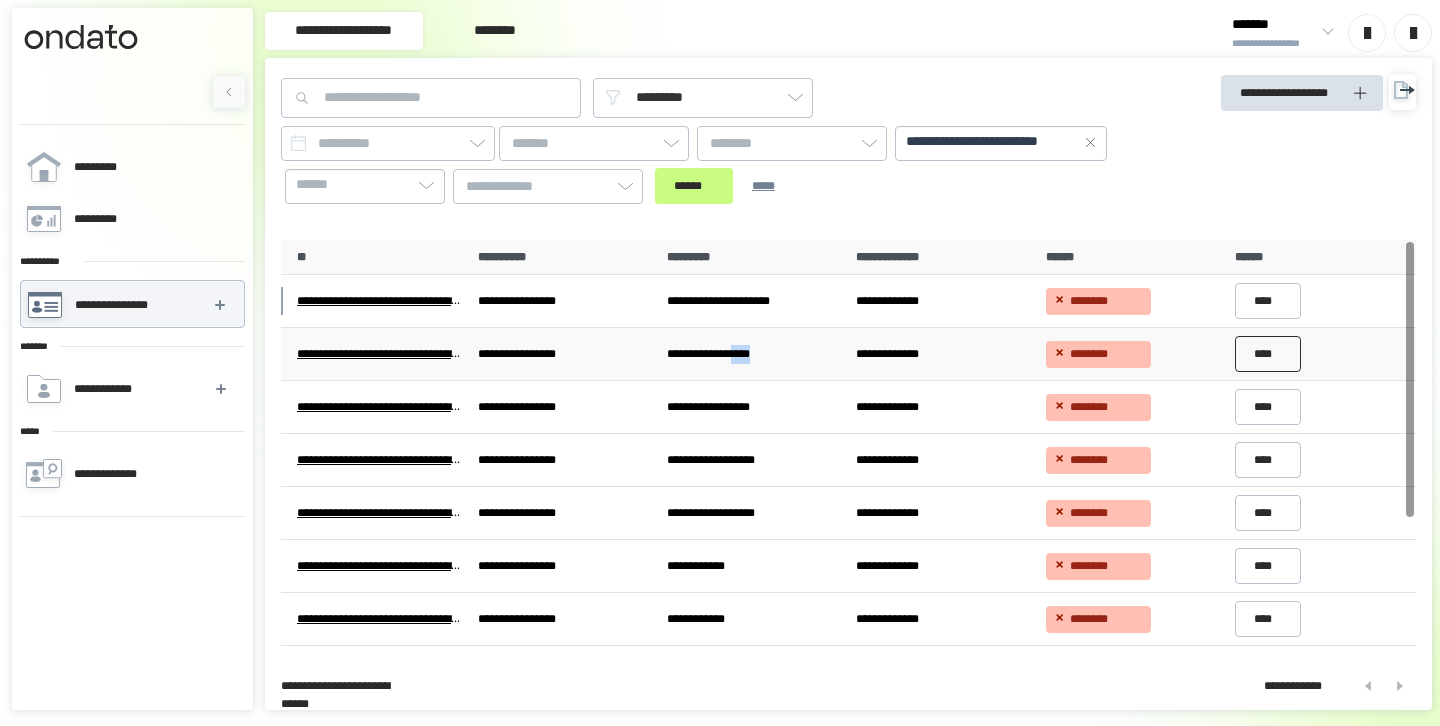 click on "****" at bounding box center (1268, 354) 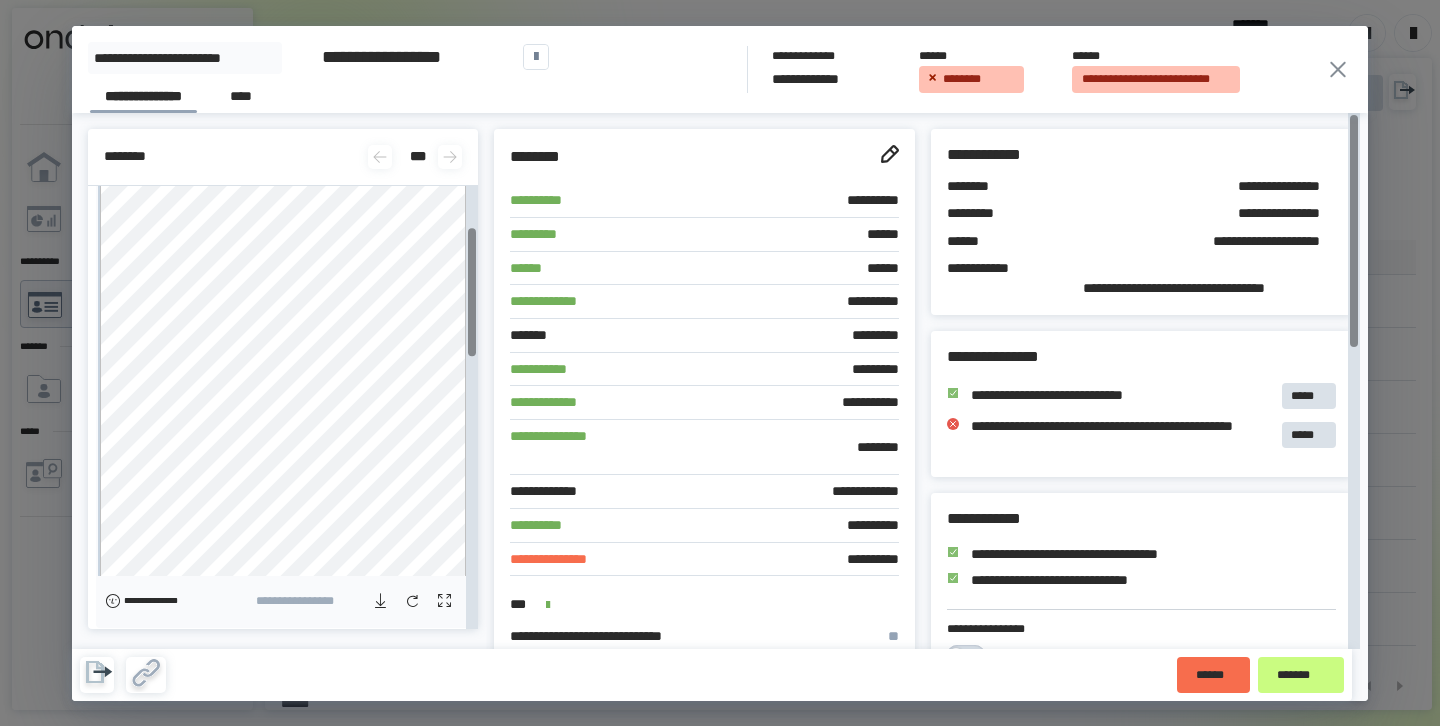 scroll, scrollTop: 150, scrollLeft: 0, axis: vertical 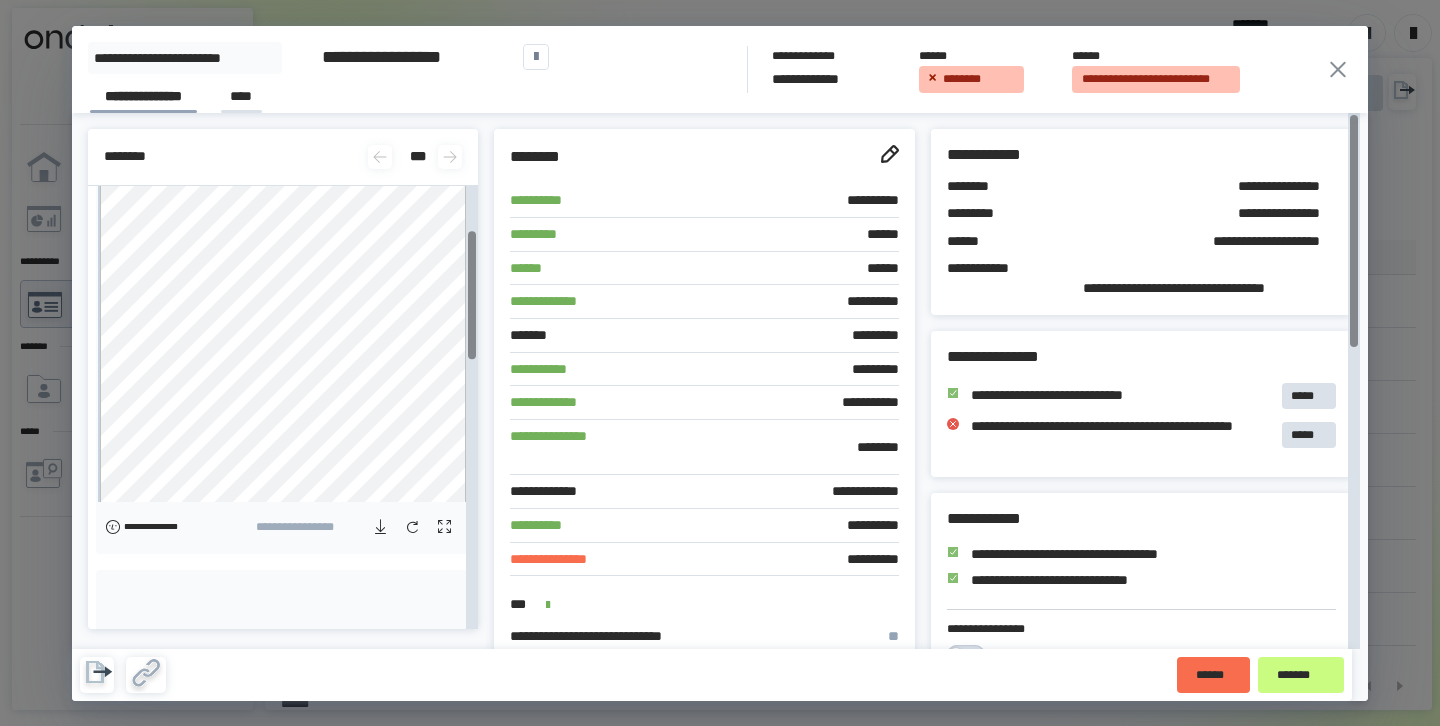 click on "****" at bounding box center [241, 99] 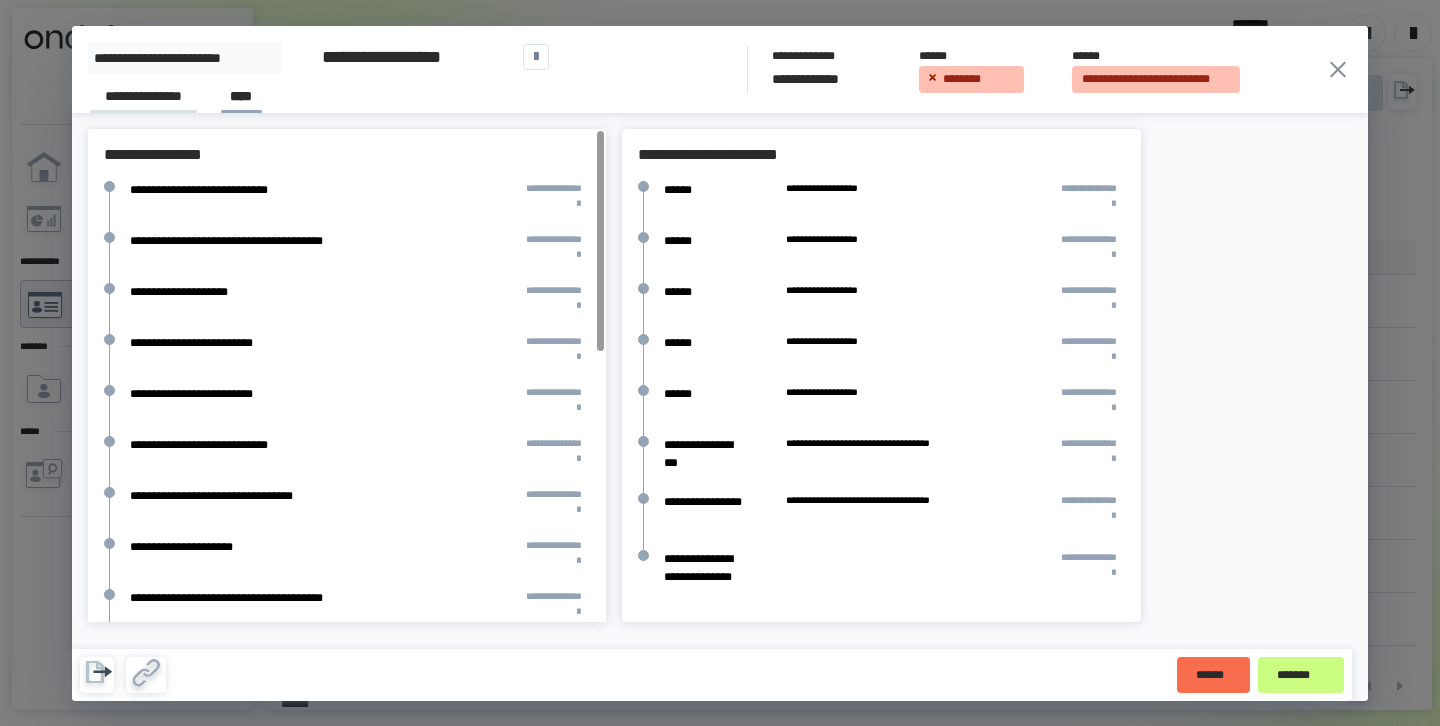 click on "**********" at bounding box center [143, 99] 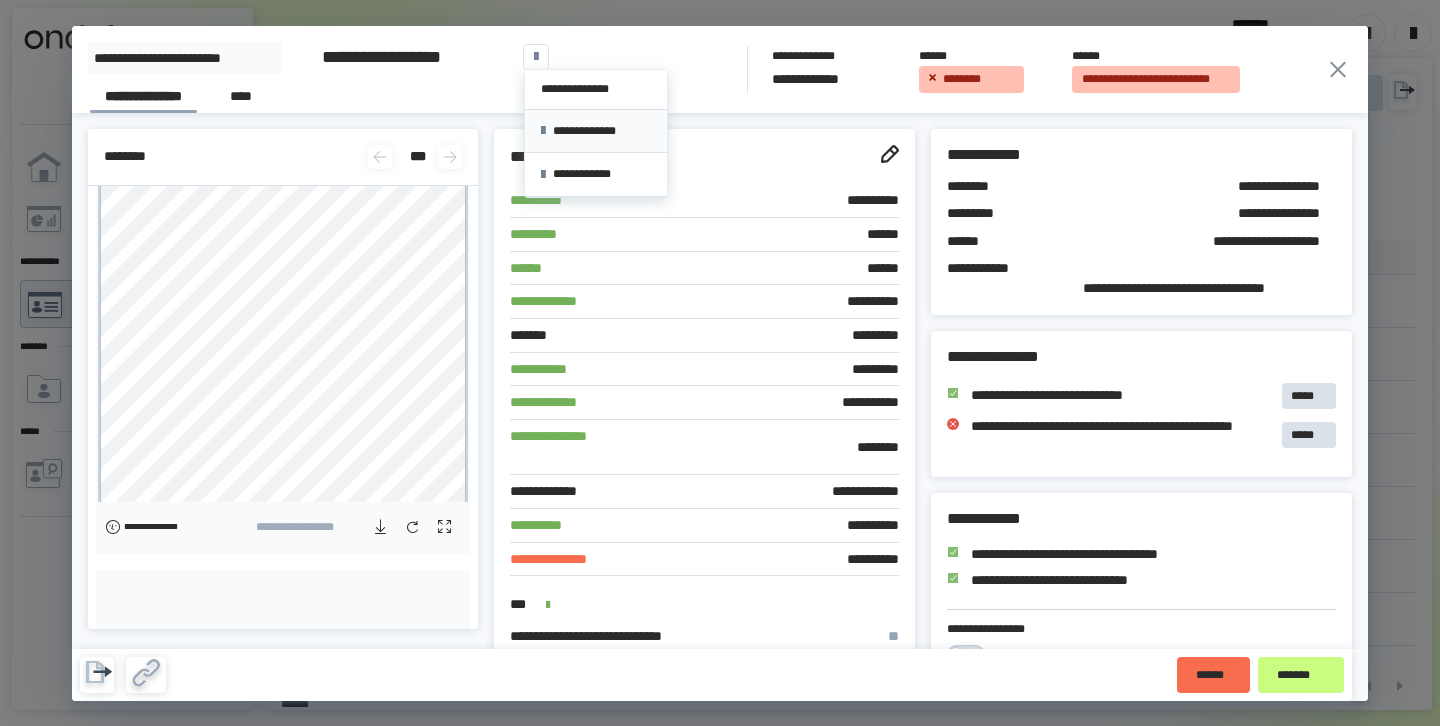 click on "**********" at bounding box center [596, 131] 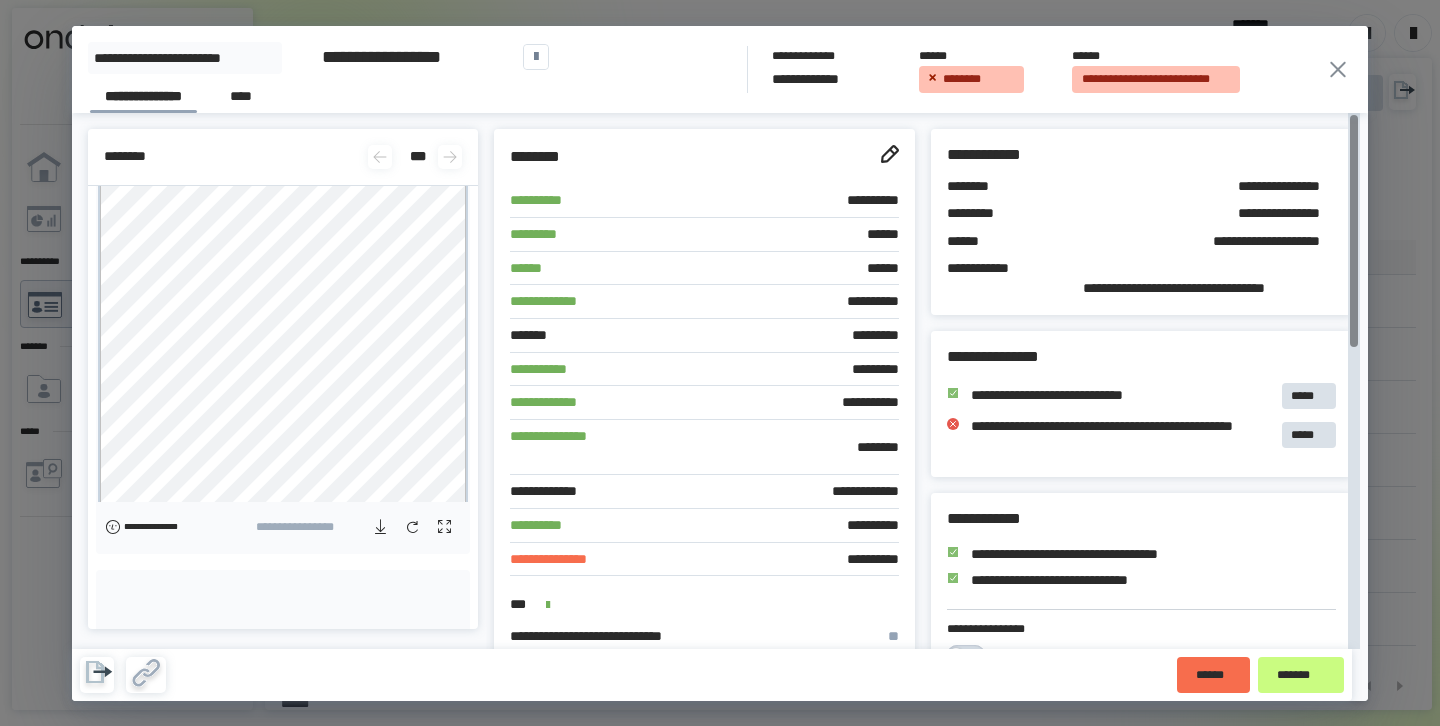 click 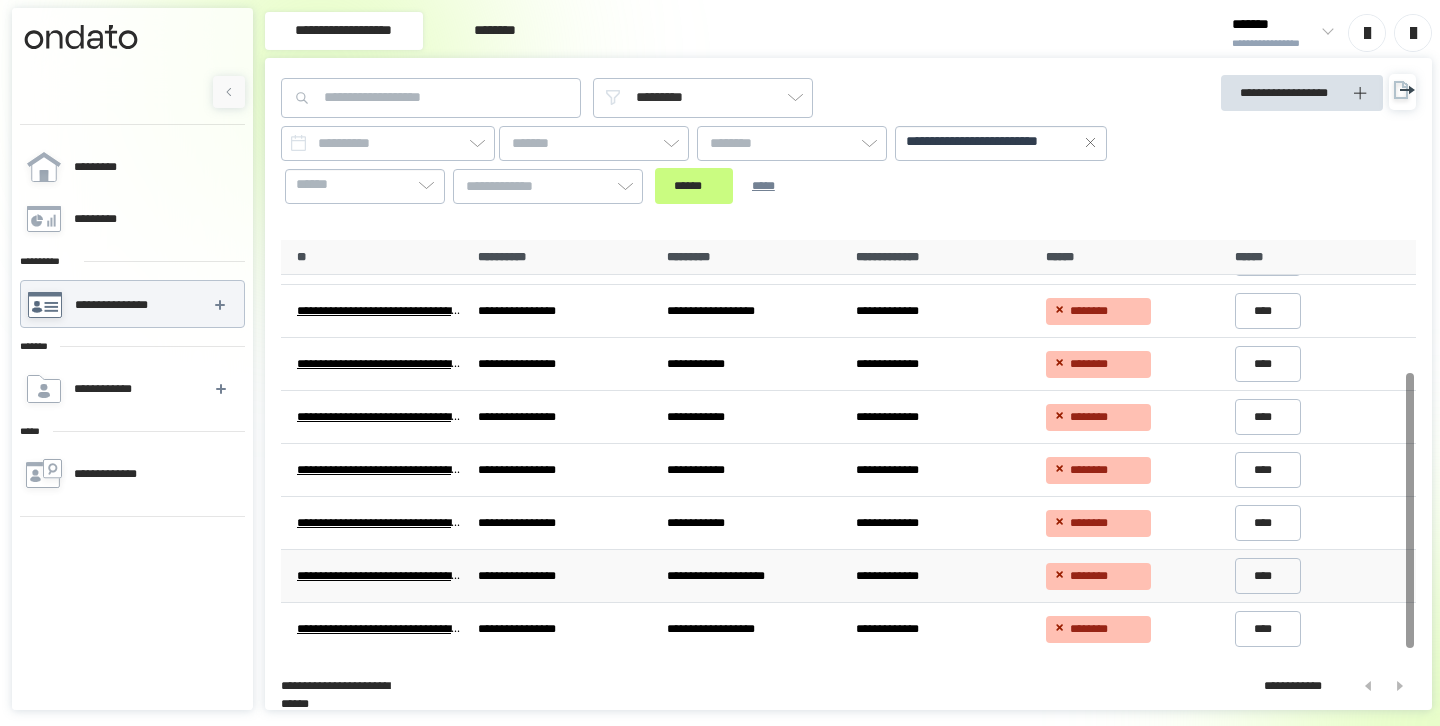 scroll, scrollTop: 203, scrollLeft: 0, axis: vertical 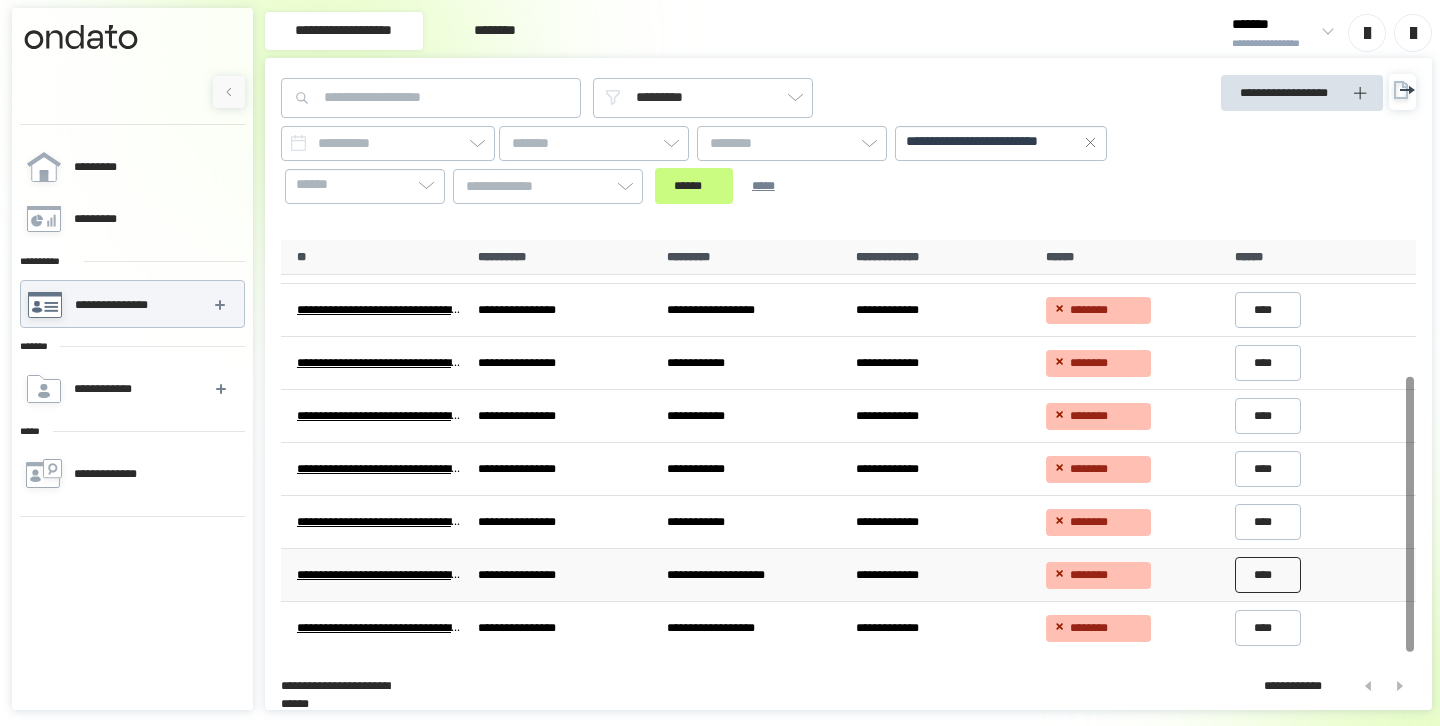 click on "****" at bounding box center (1268, 575) 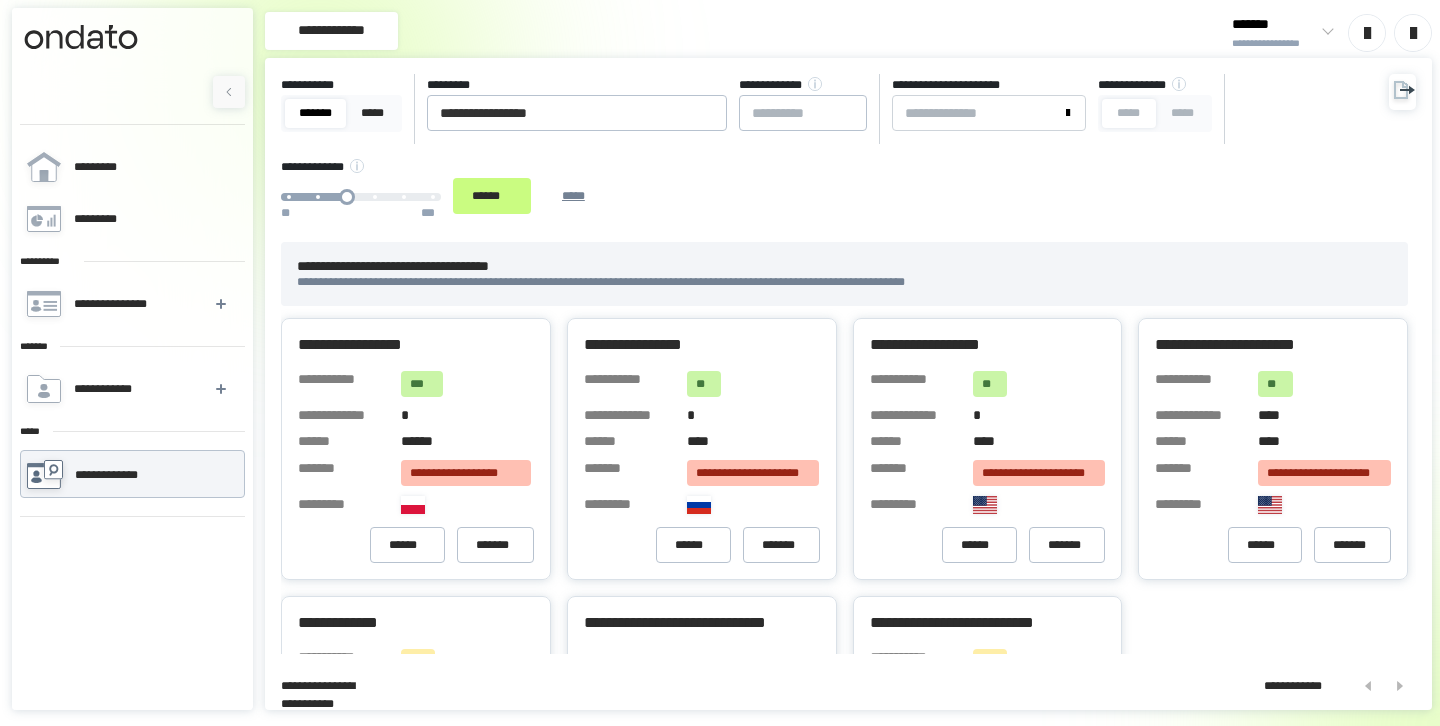 scroll, scrollTop: 0, scrollLeft: 0, axis: both 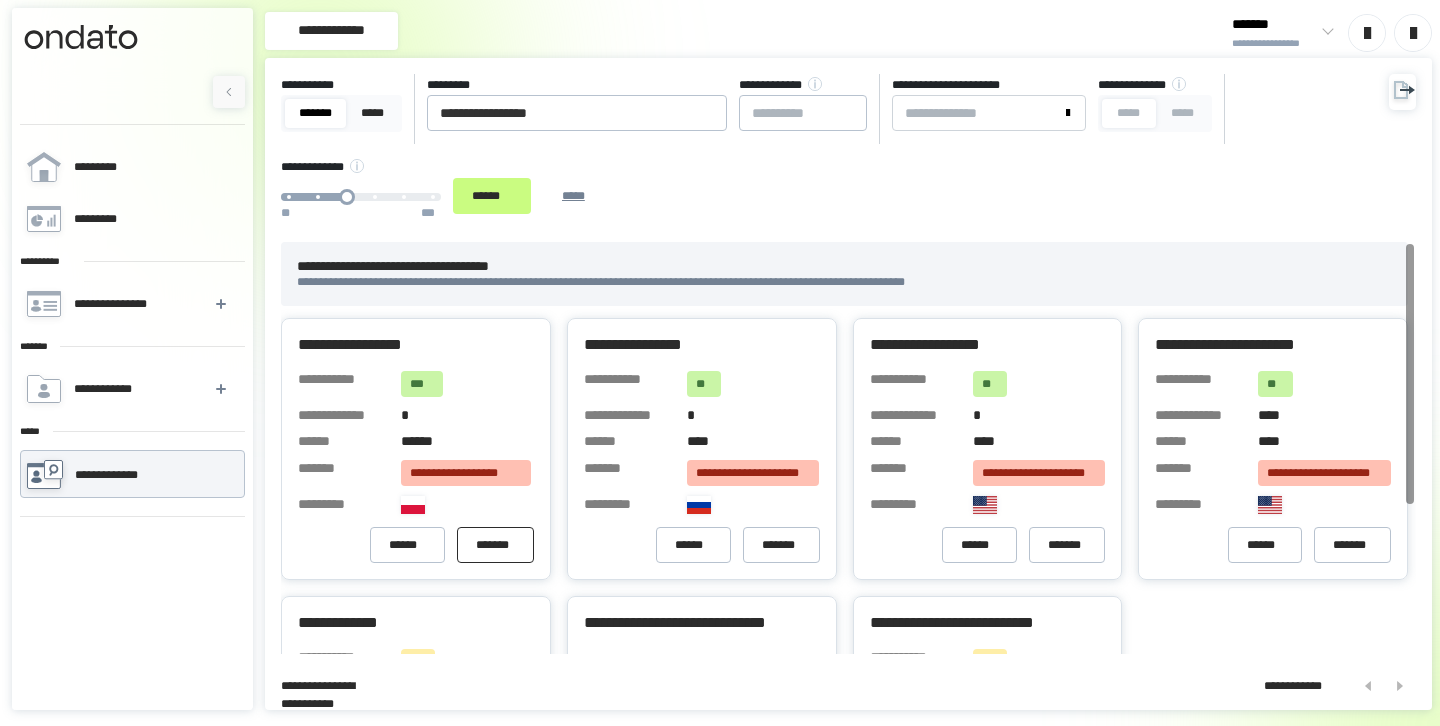 click on "*******" at bounding box center (495, 545) 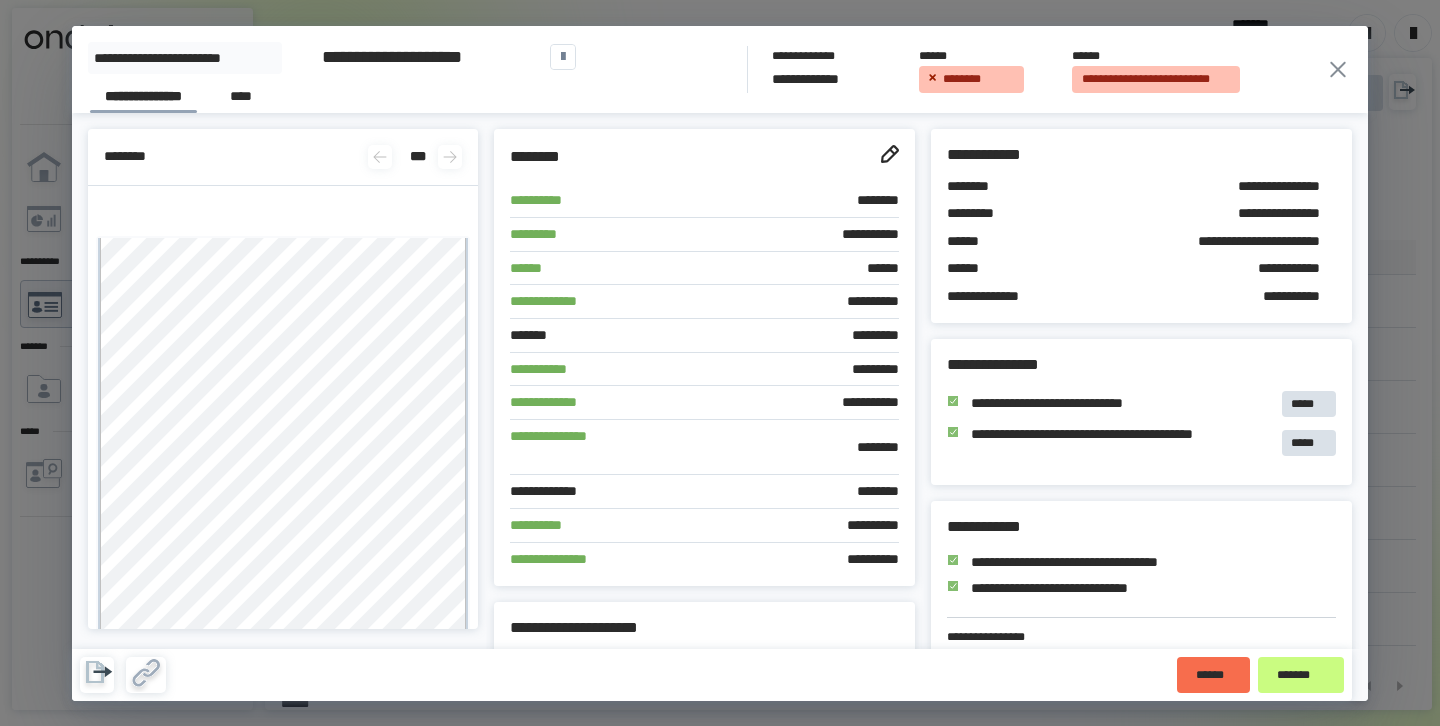 scroll, scrollTop: 0, scrollLeft: 0, axis: both 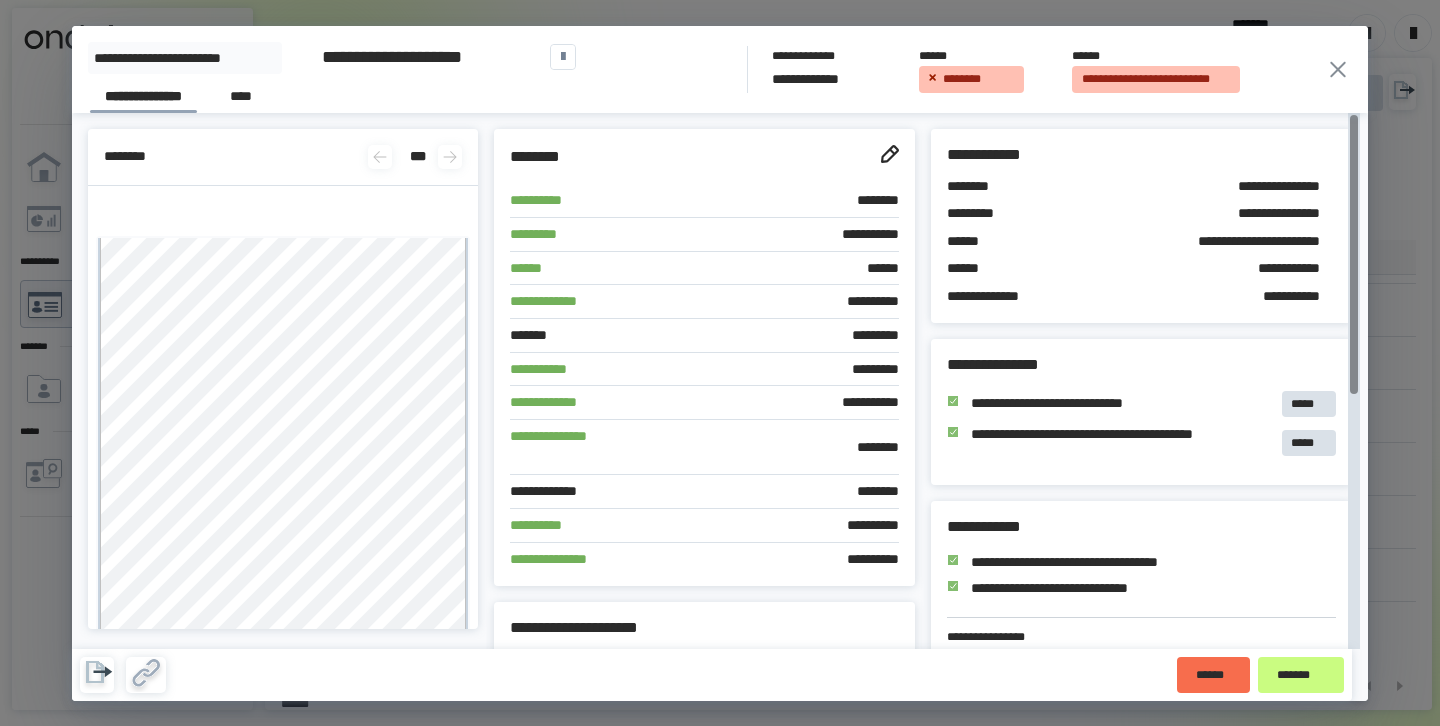 click on "**********" at bounding box center [392, 57] 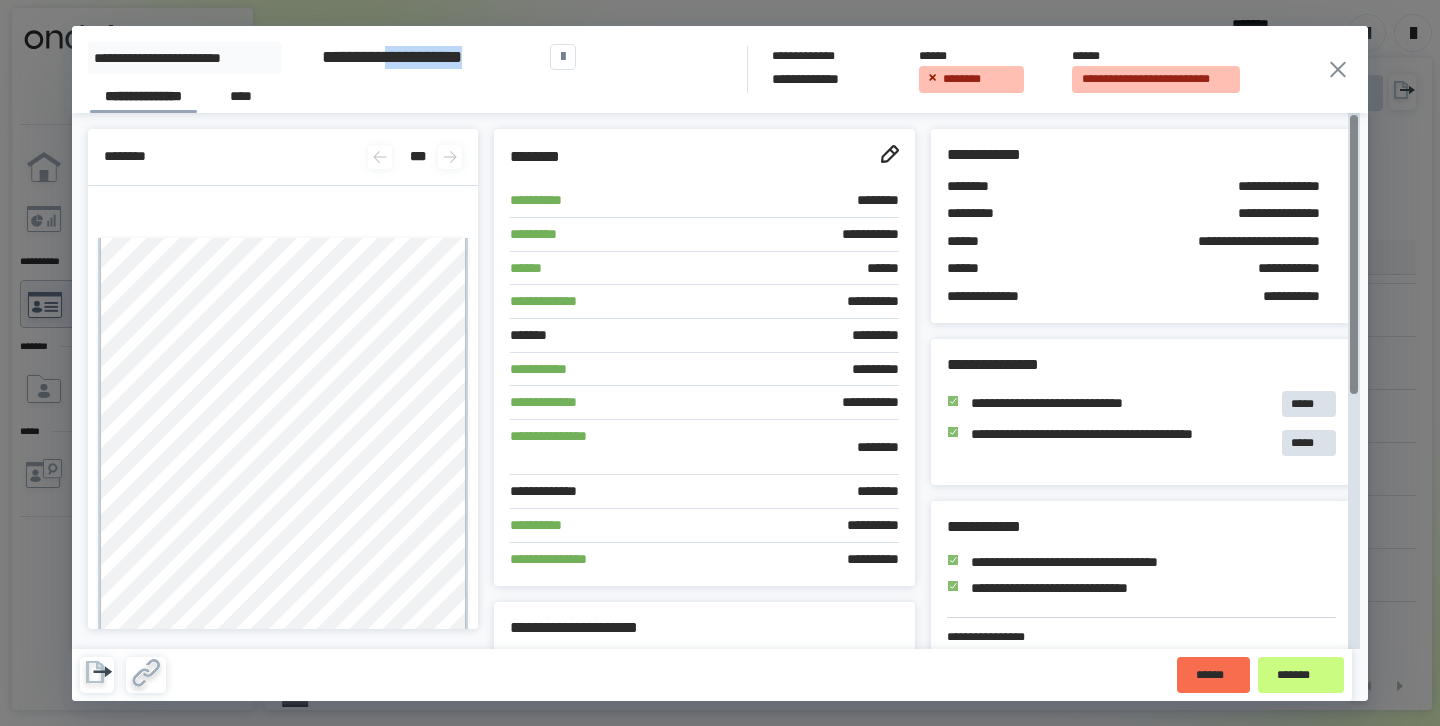 click on "**********" at bounding box center [392, 57] 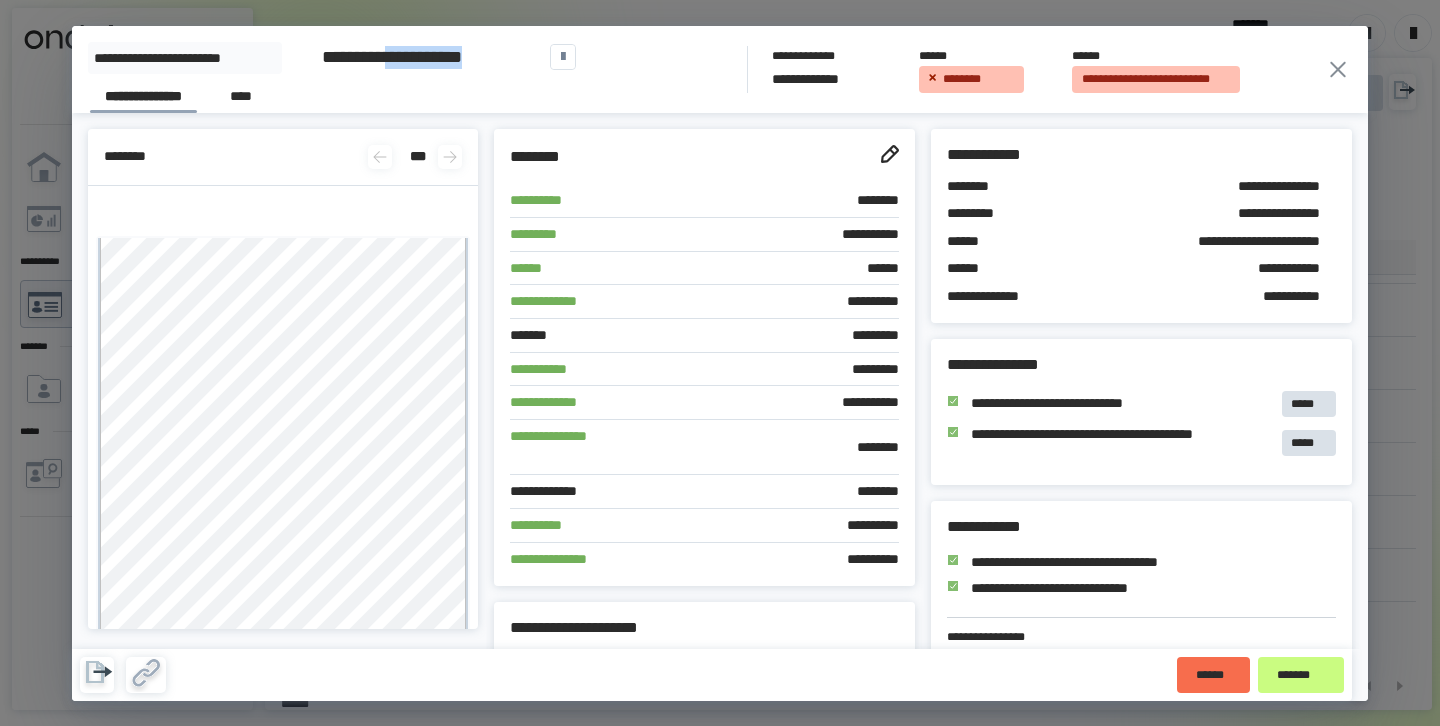 copy on "**********" 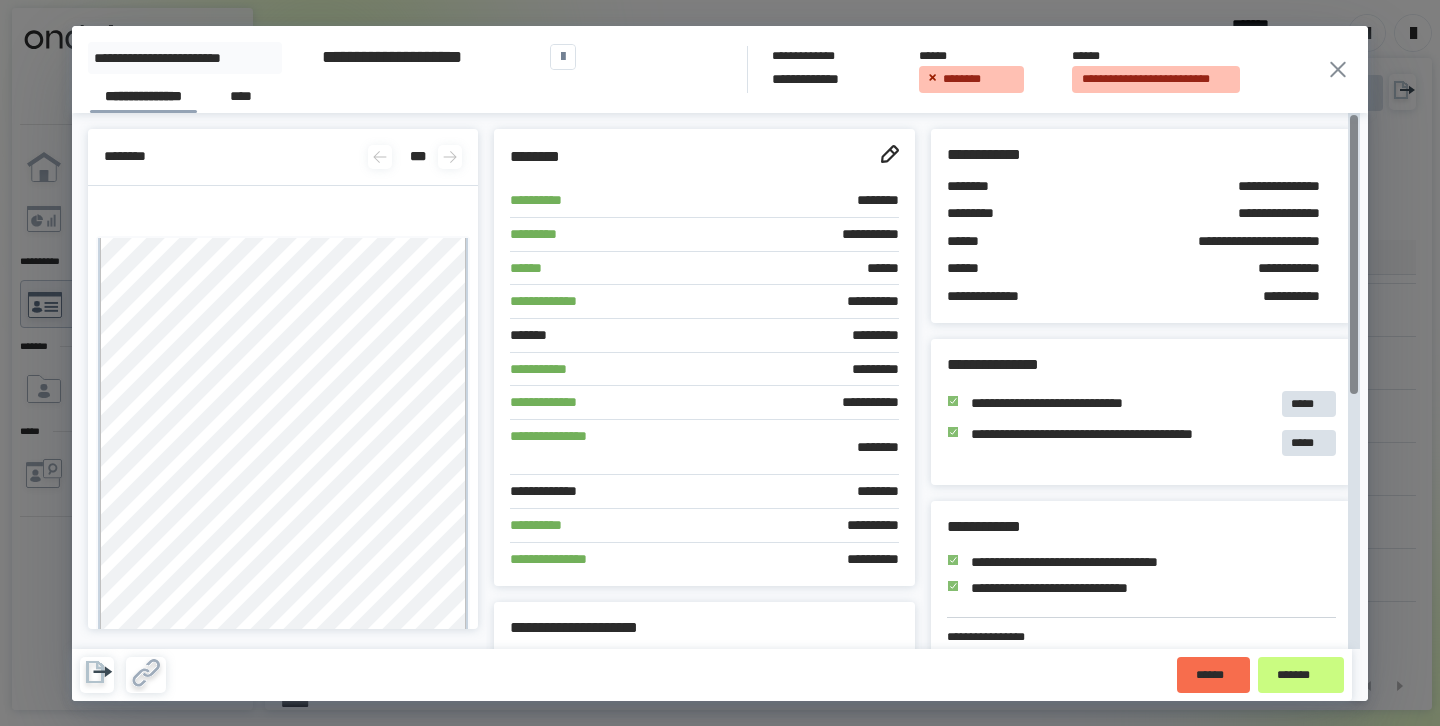 click on "**********" at bounding box center (720, 363) 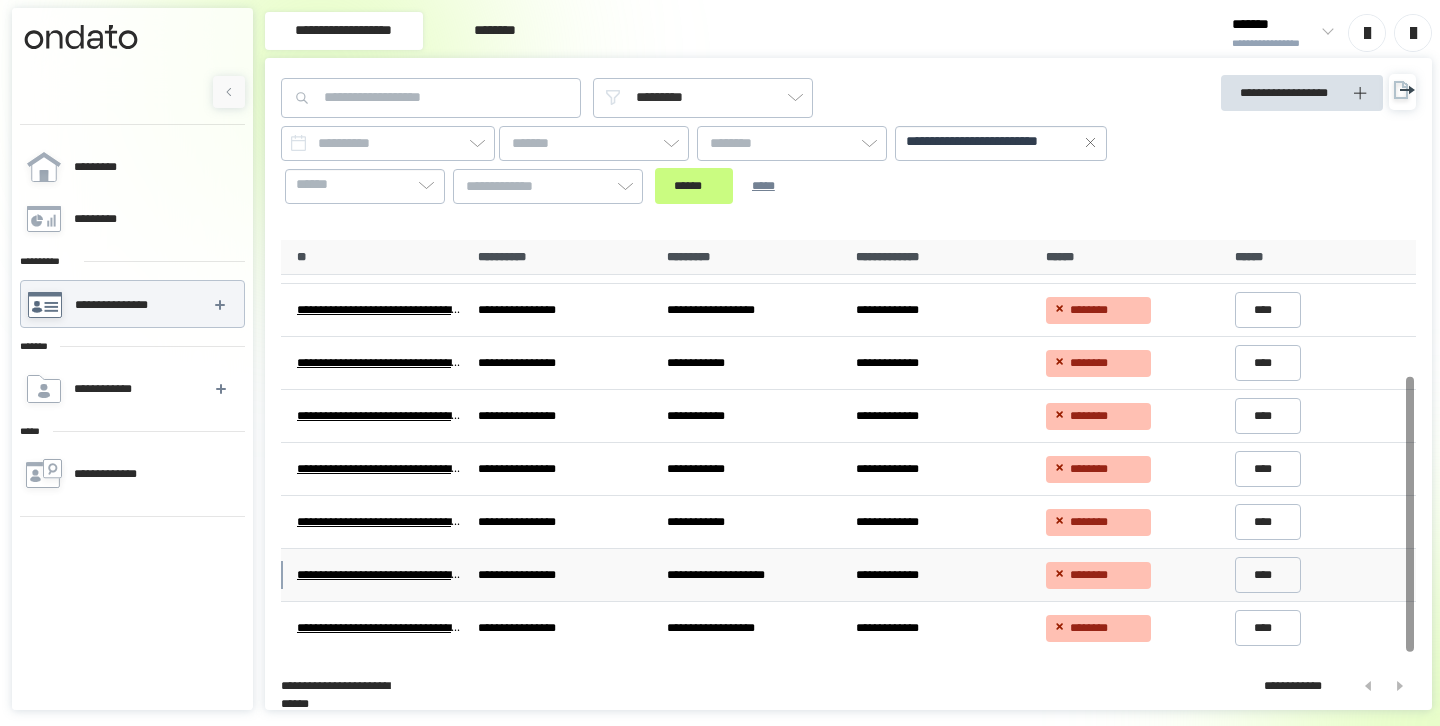 click on "**********" at bounding box center [753, 575] 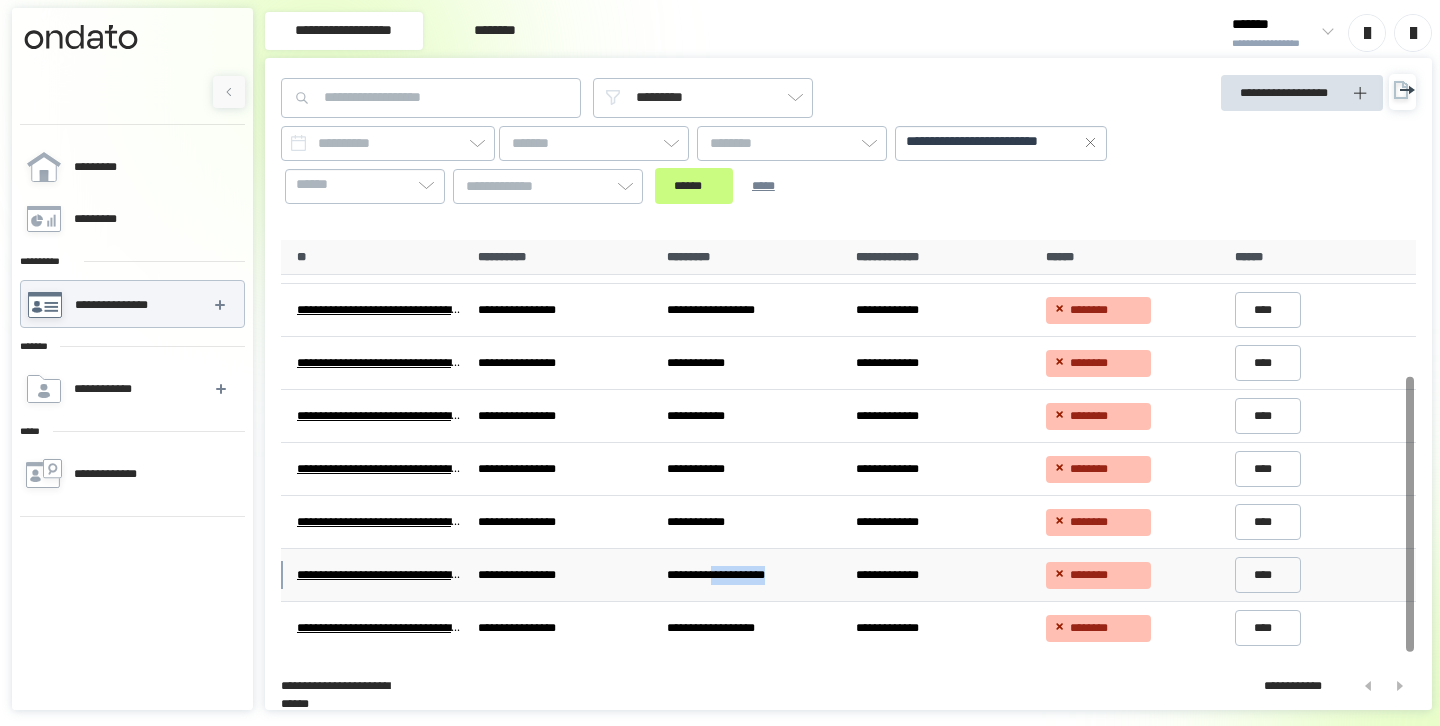 click on "**********" at bounding box center (753, 575) 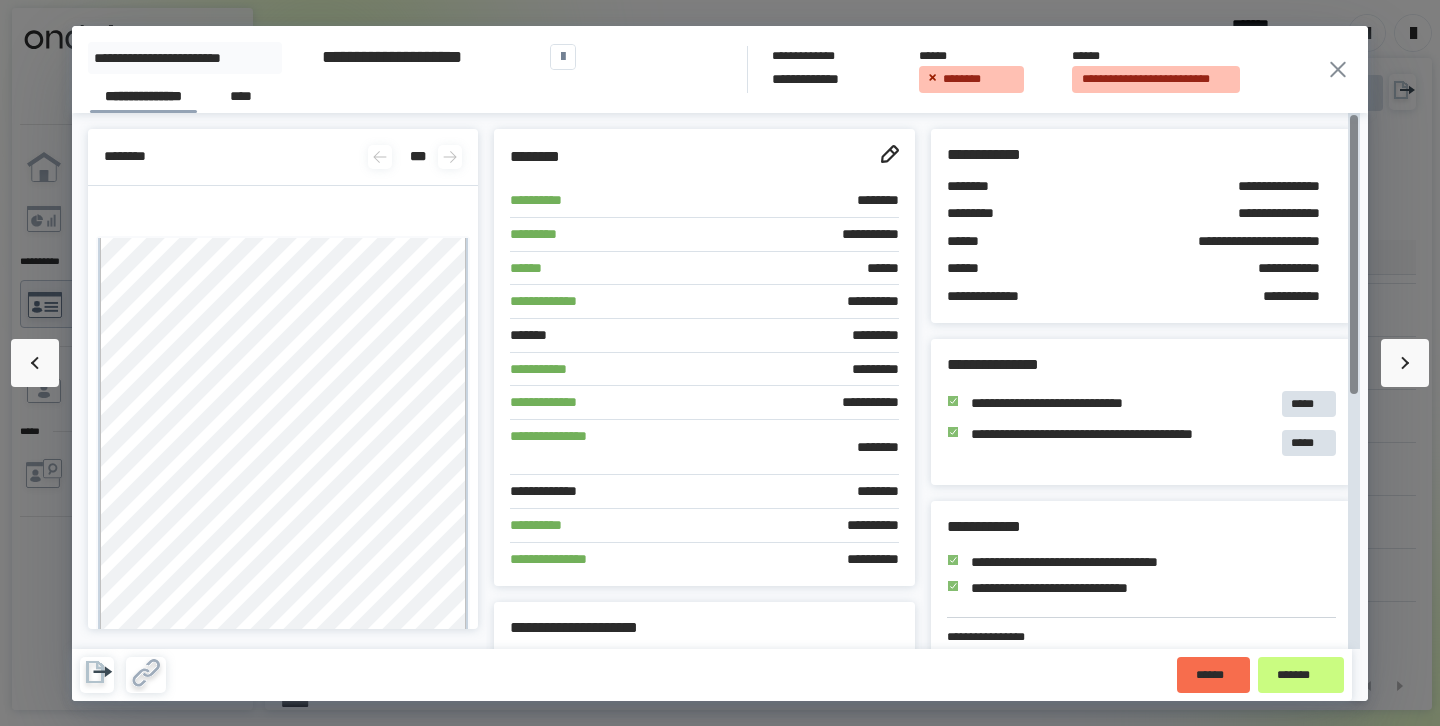 click 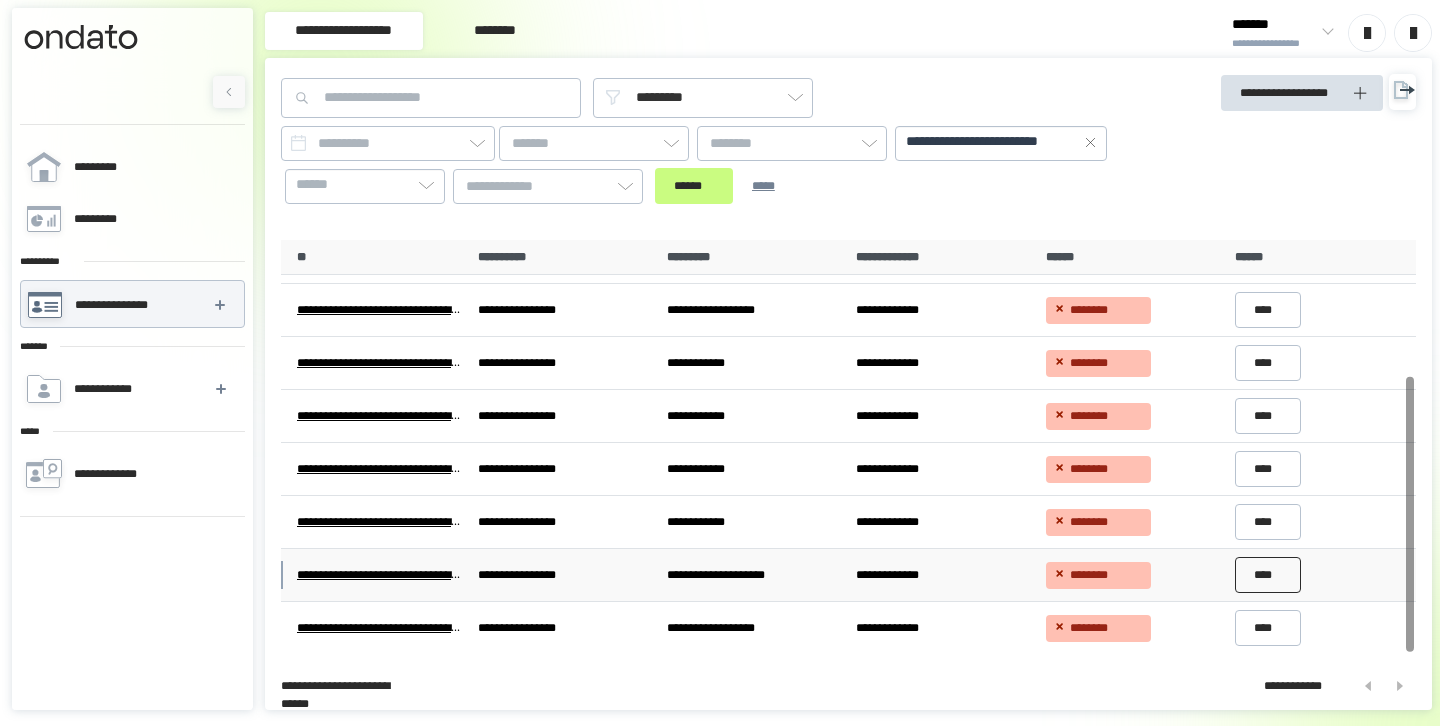 click on "****" at bounding box center (1268, 575) 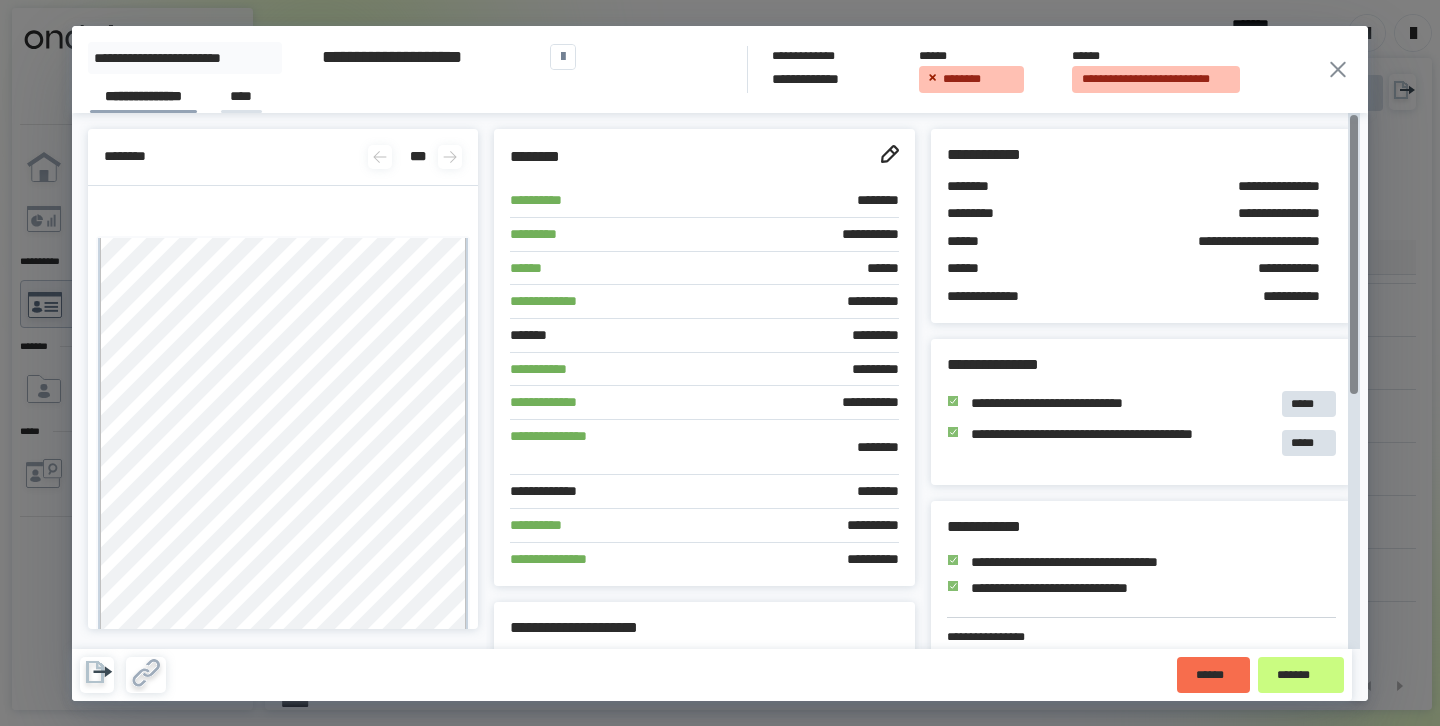 click on "****" at bounding box center (241, 99) 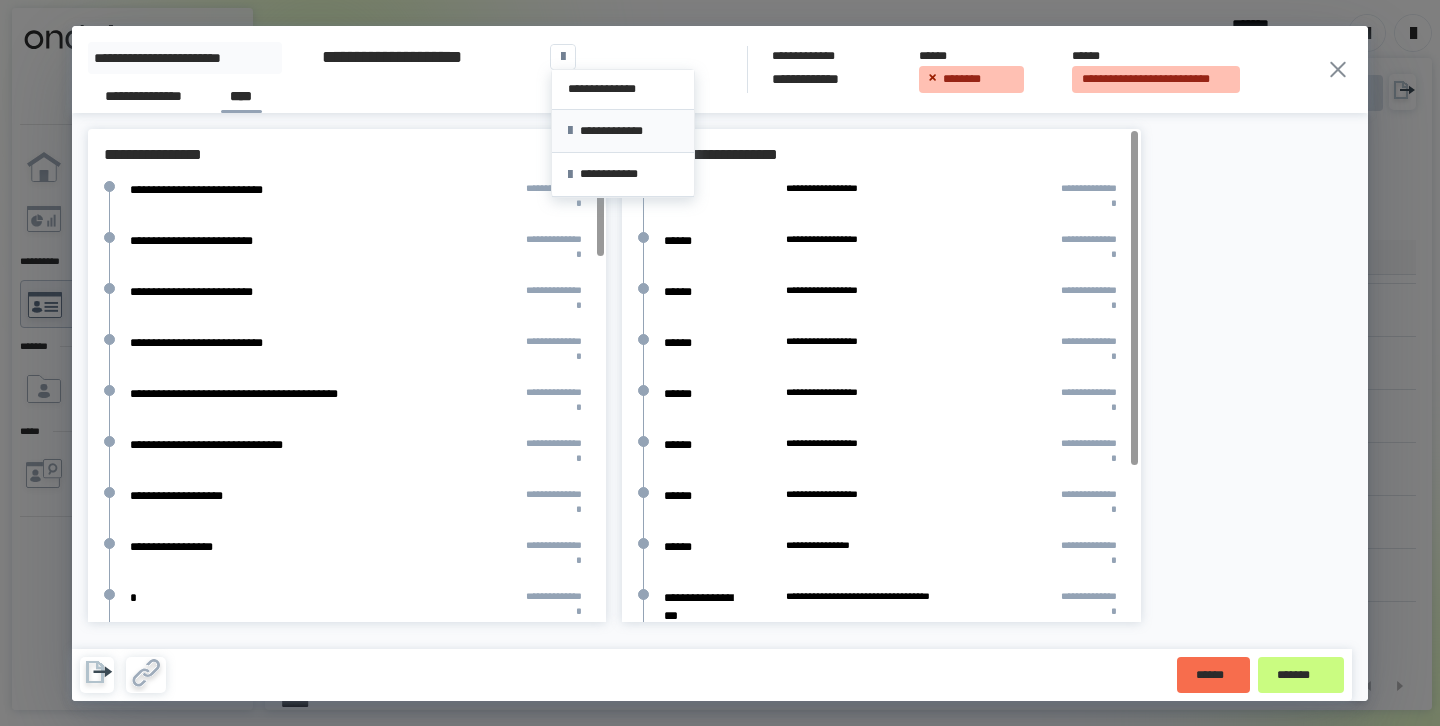 click on "**********" at bounding box center (623, 131) 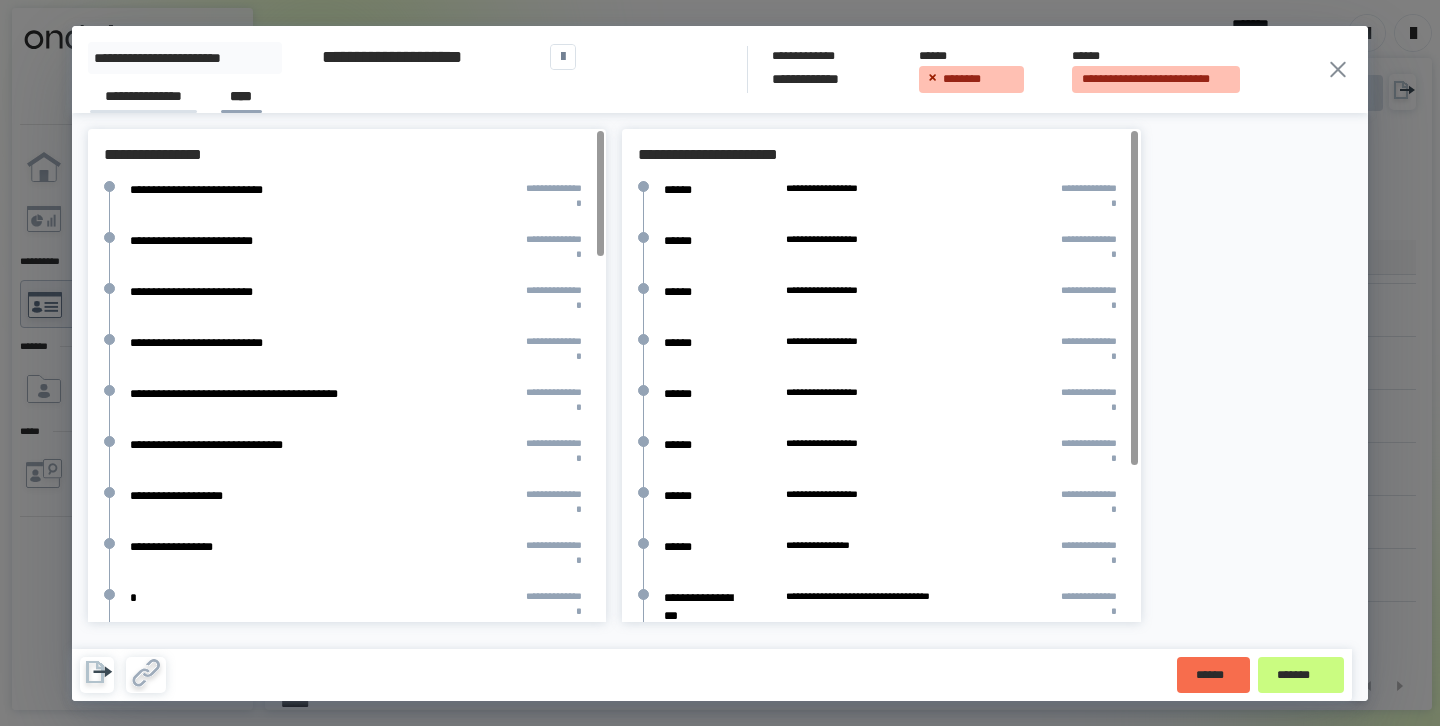 click on "**********" at bounding box center [143, 99] 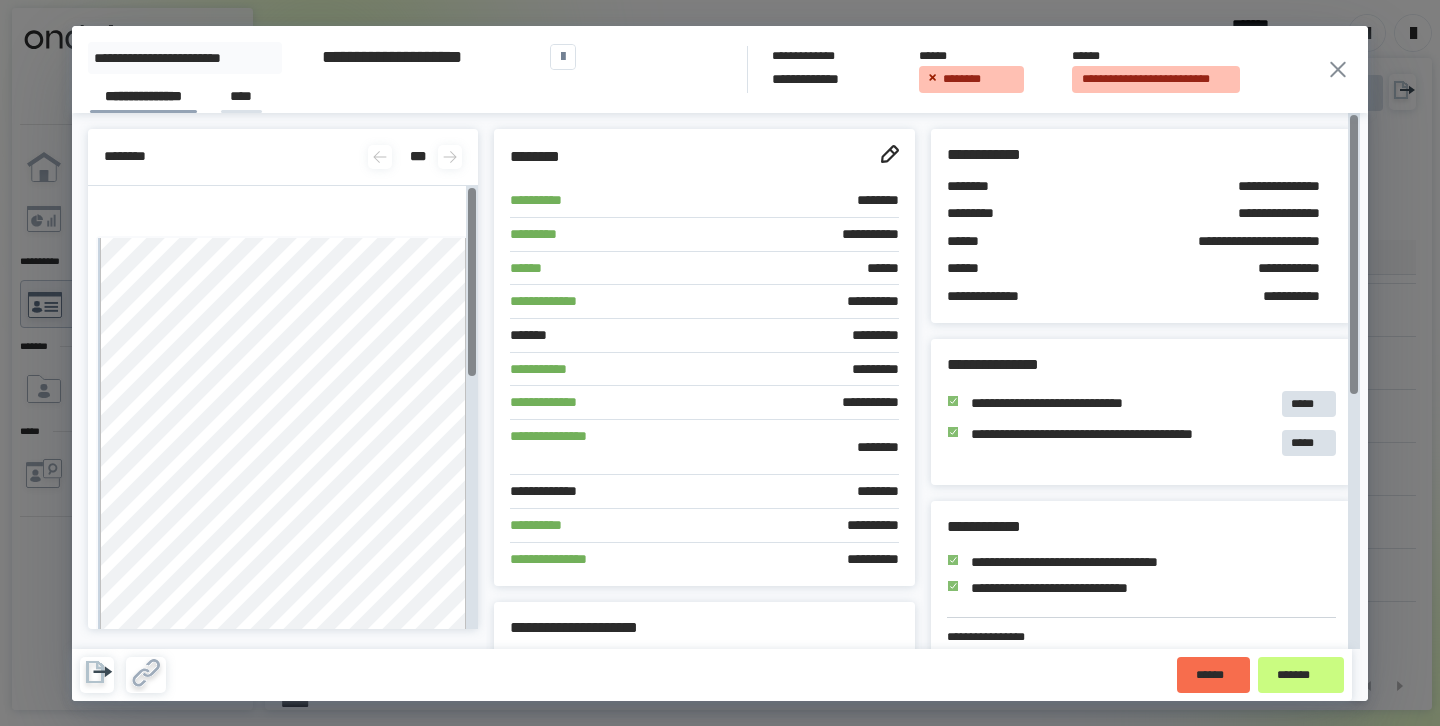 click on "****" at bounding box center [241, 99] 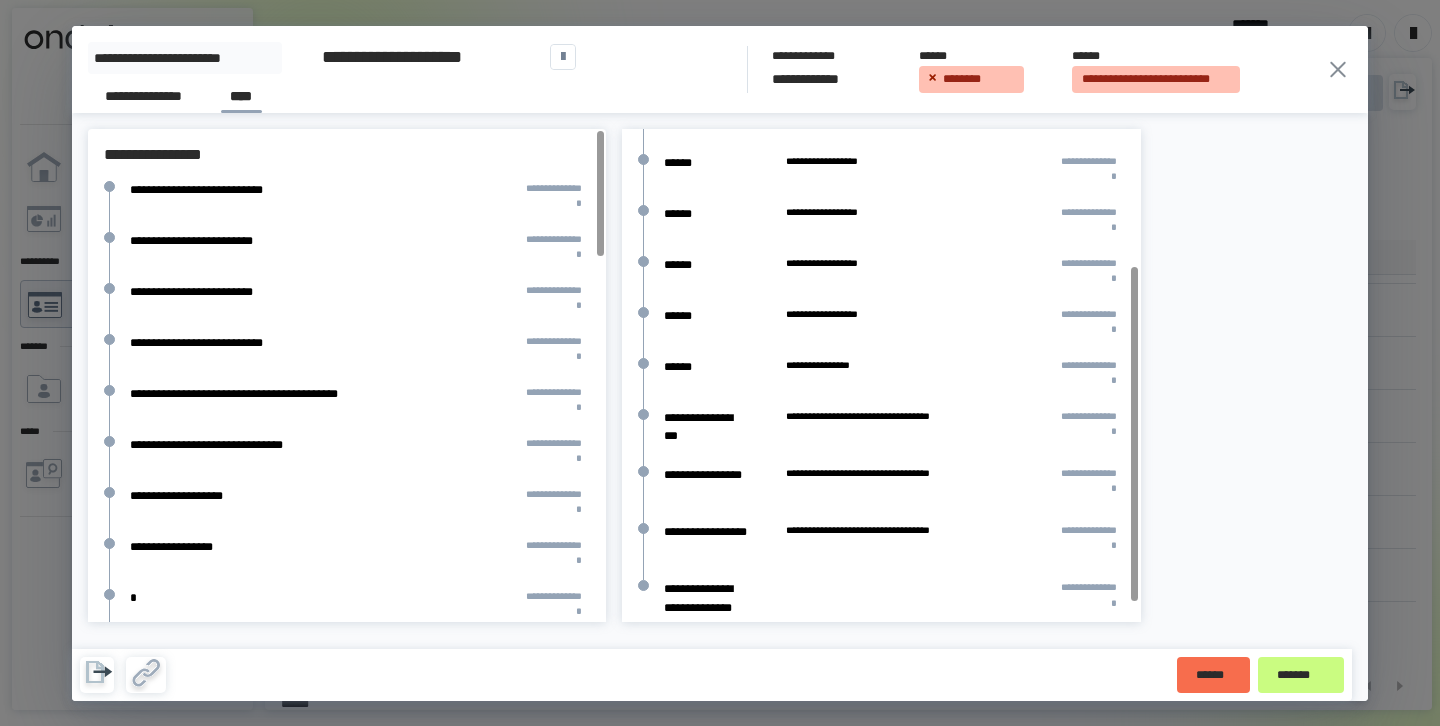 scroll, scrollTop: 210, scrollLeft: 0, axis: vertical 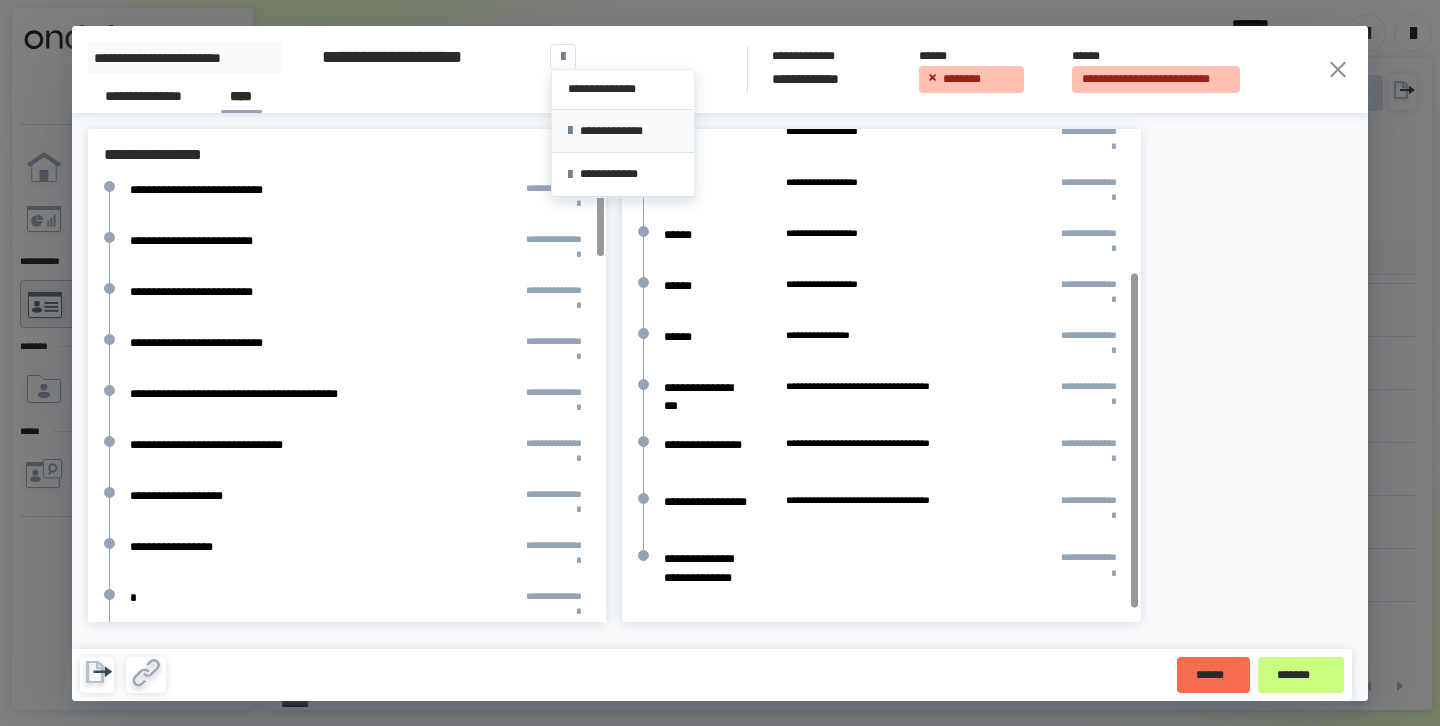 click on "**********" at bounding box center [623, 131] 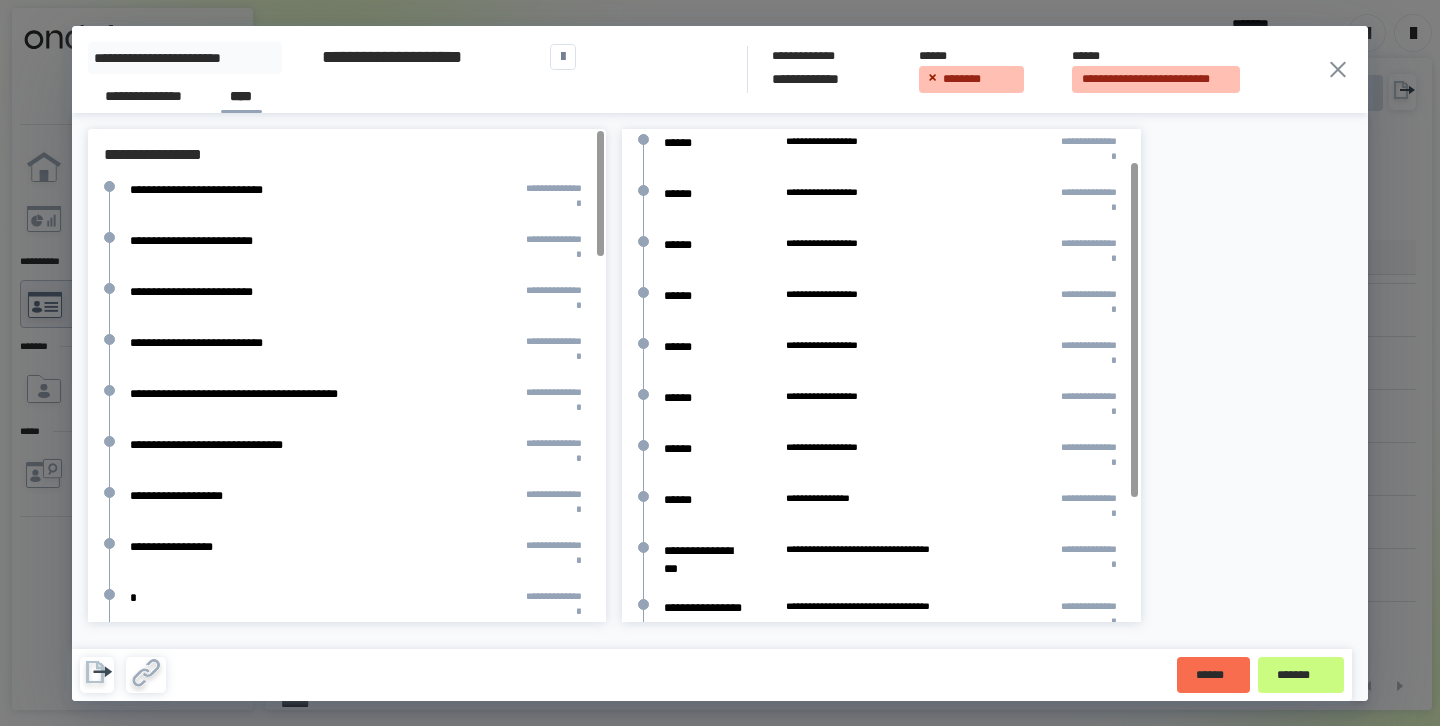 scroll, scrollTop: 0, scrollLeft: 0, axis: both 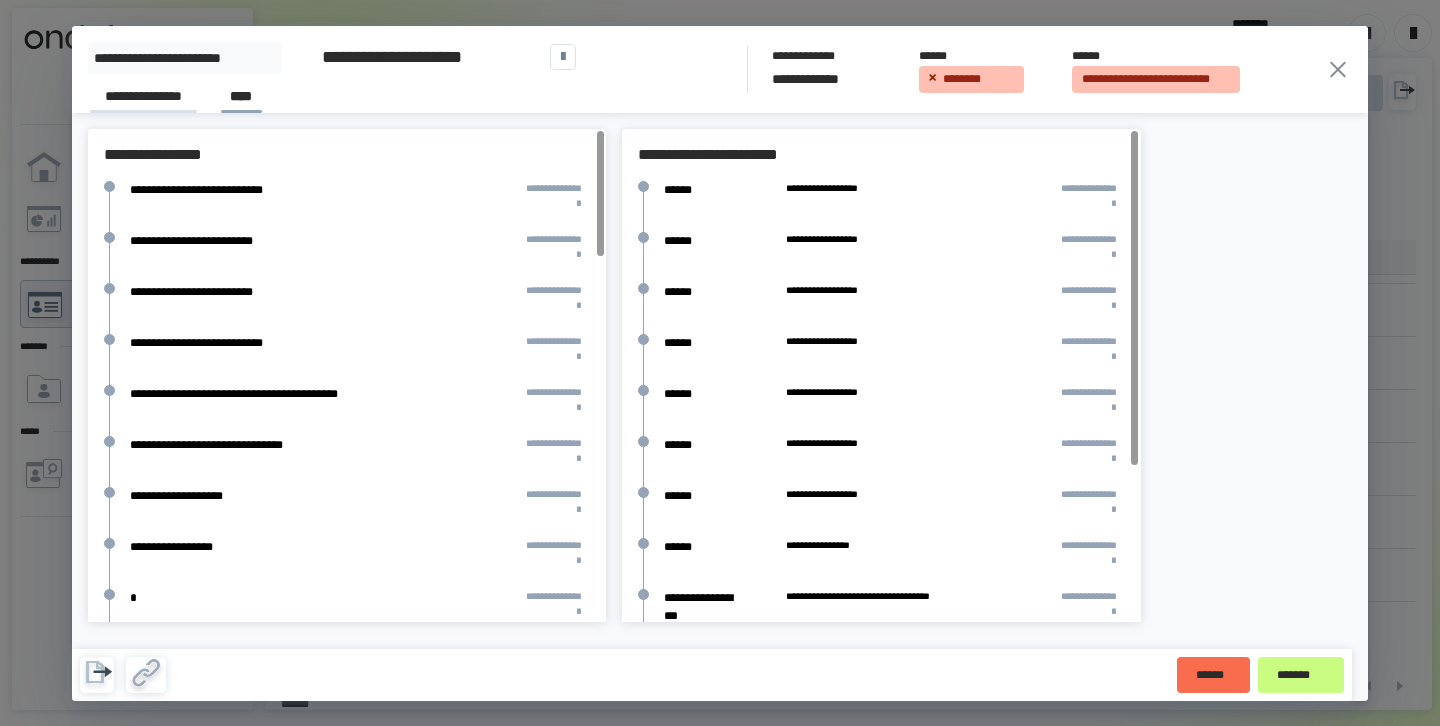 click on "**********" at bounding box center [143, 99] 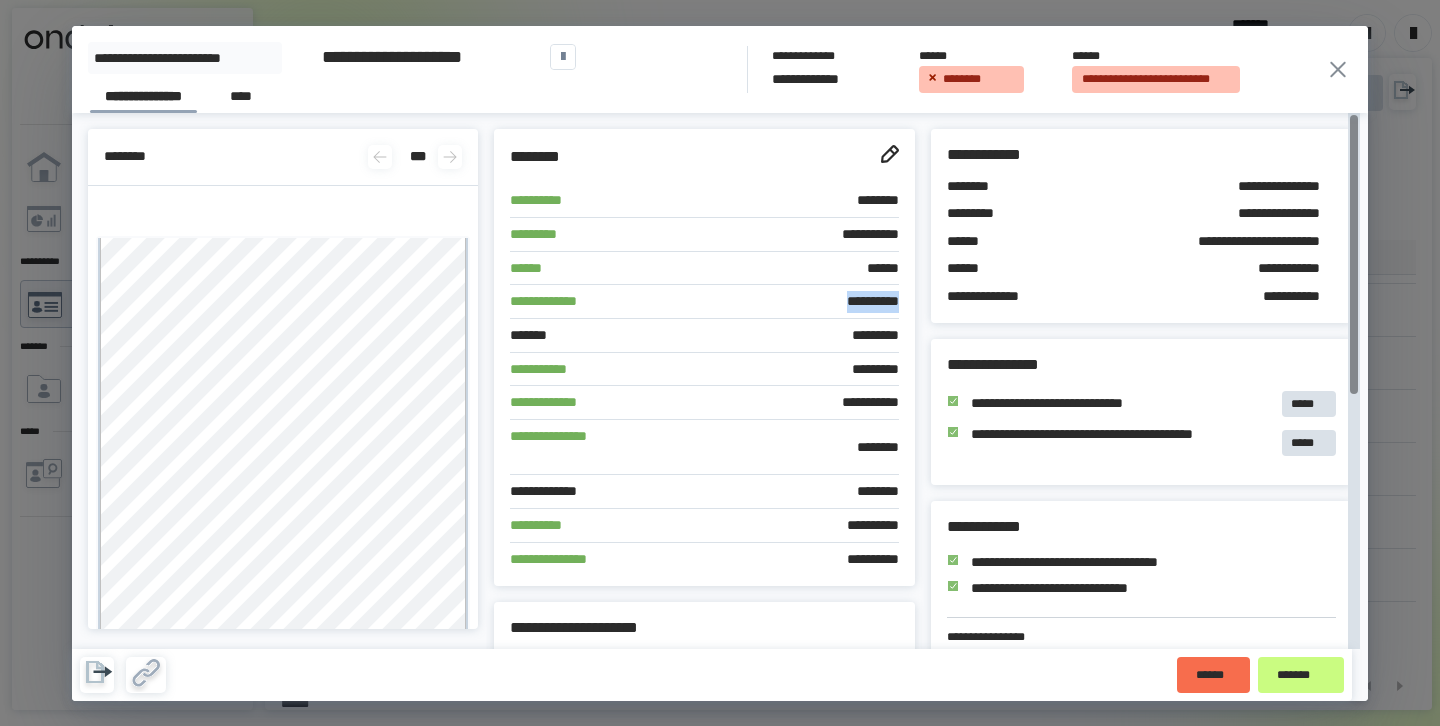 drag, startPoint x: 819, startPoint y: 309, endPoint x: 898, endPoint y: 306, distance: 79.05694 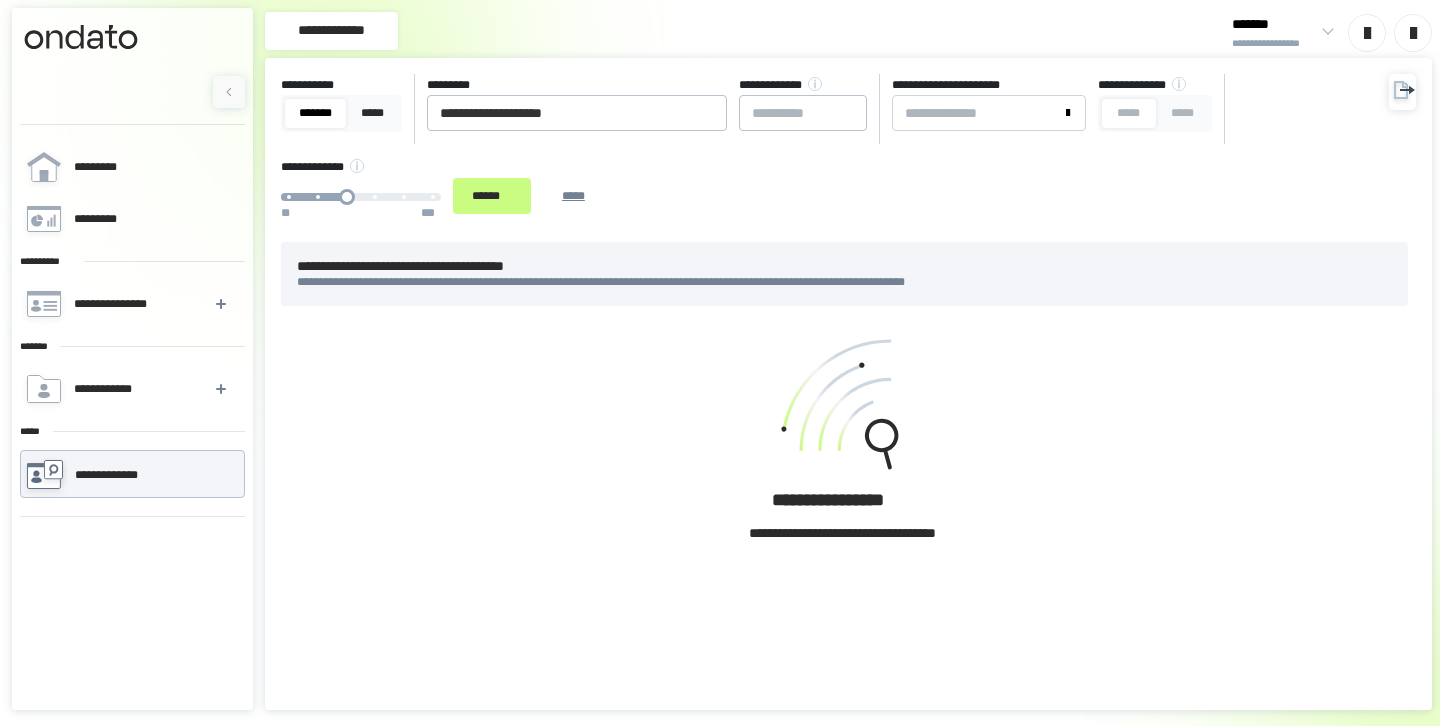 scroll, scrollTop: 0, scrollLeft: 0, axis: both 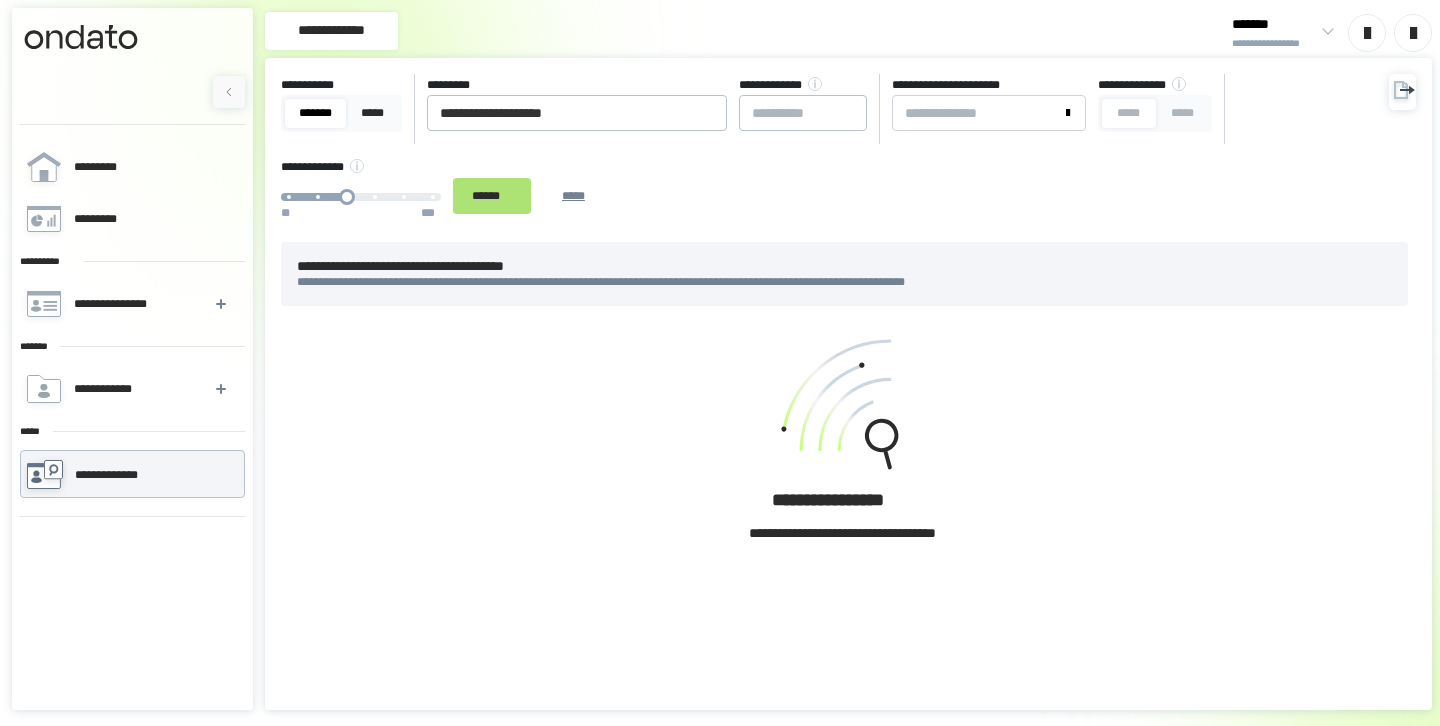 click on "******" at bounding box center (492, 196) 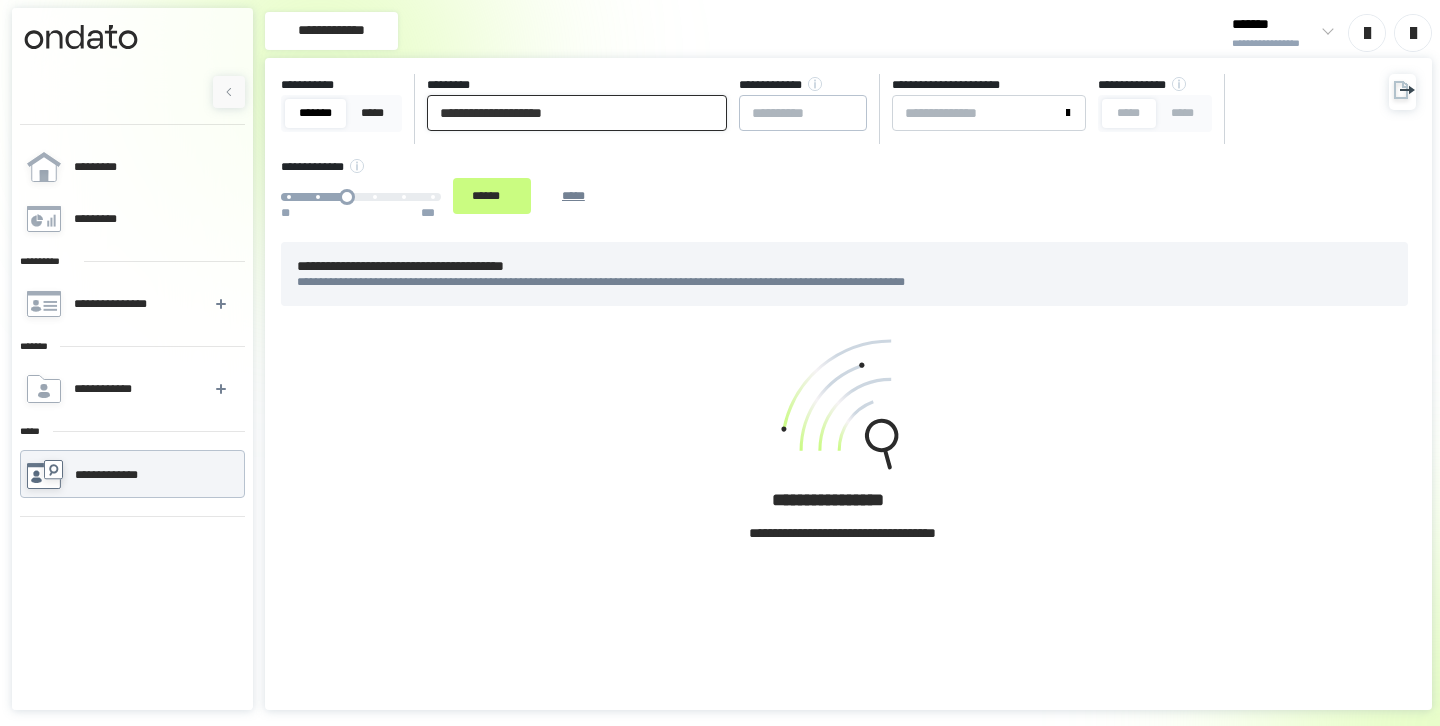 click on "**********" at bounding box center [577, 113] 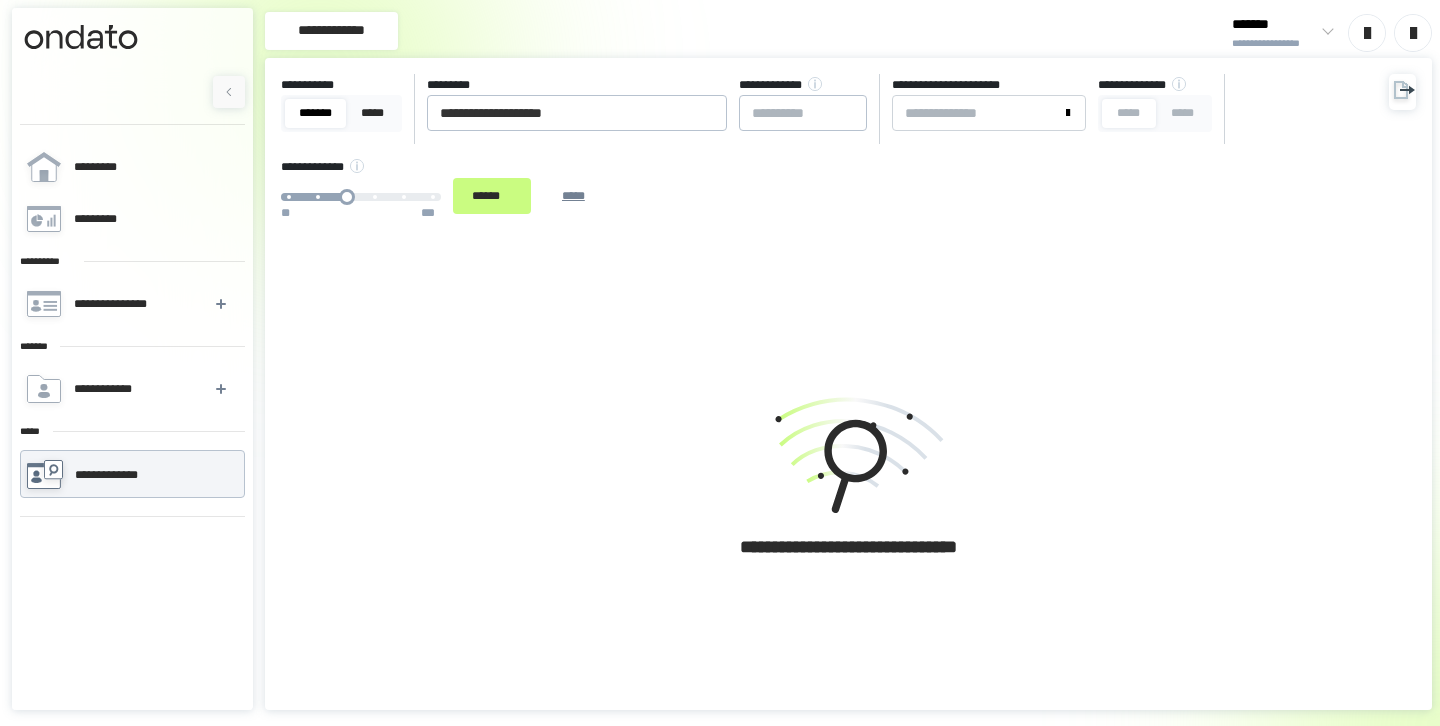 scroll, scrollTop: 0, scrollLeft: 0, axis: both 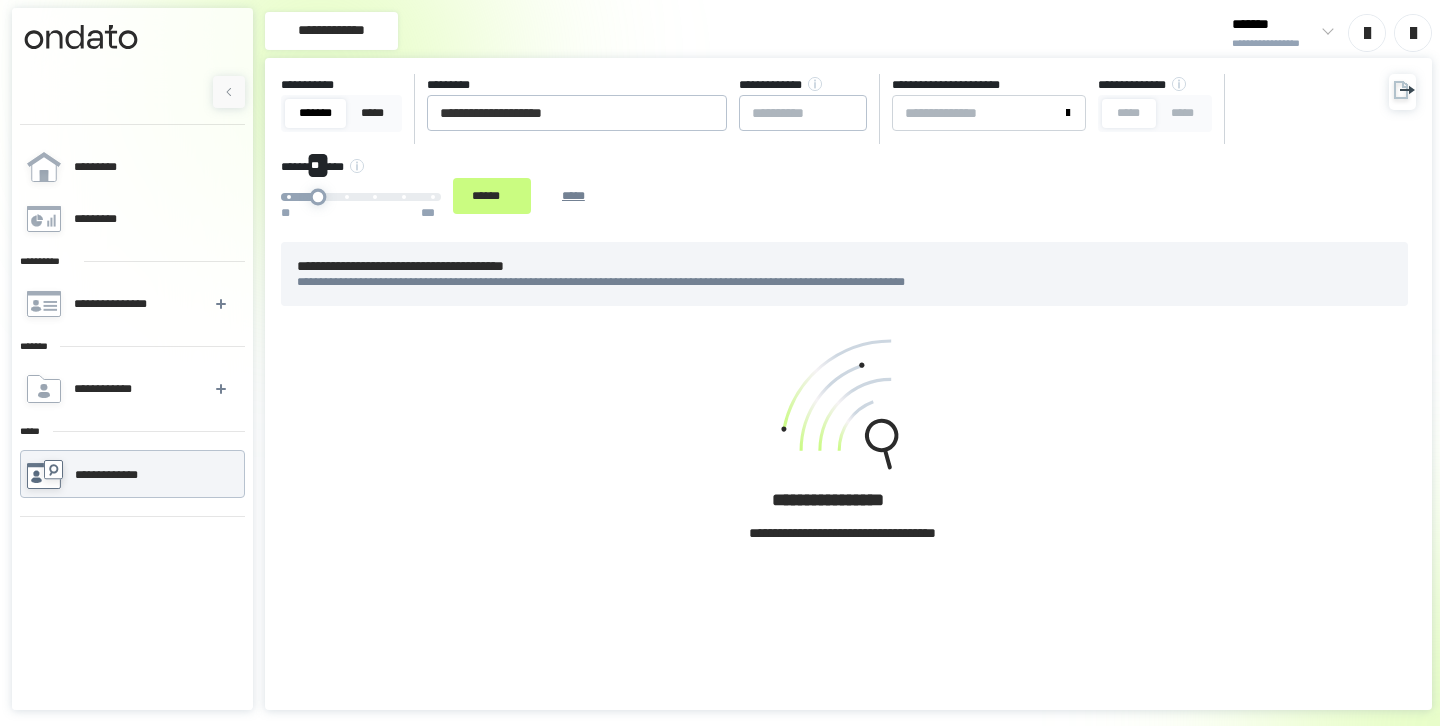 drag, startPoint x: 345, startPoint y: 196, endPoint x: 315, endPoint y: 196, distance: 30 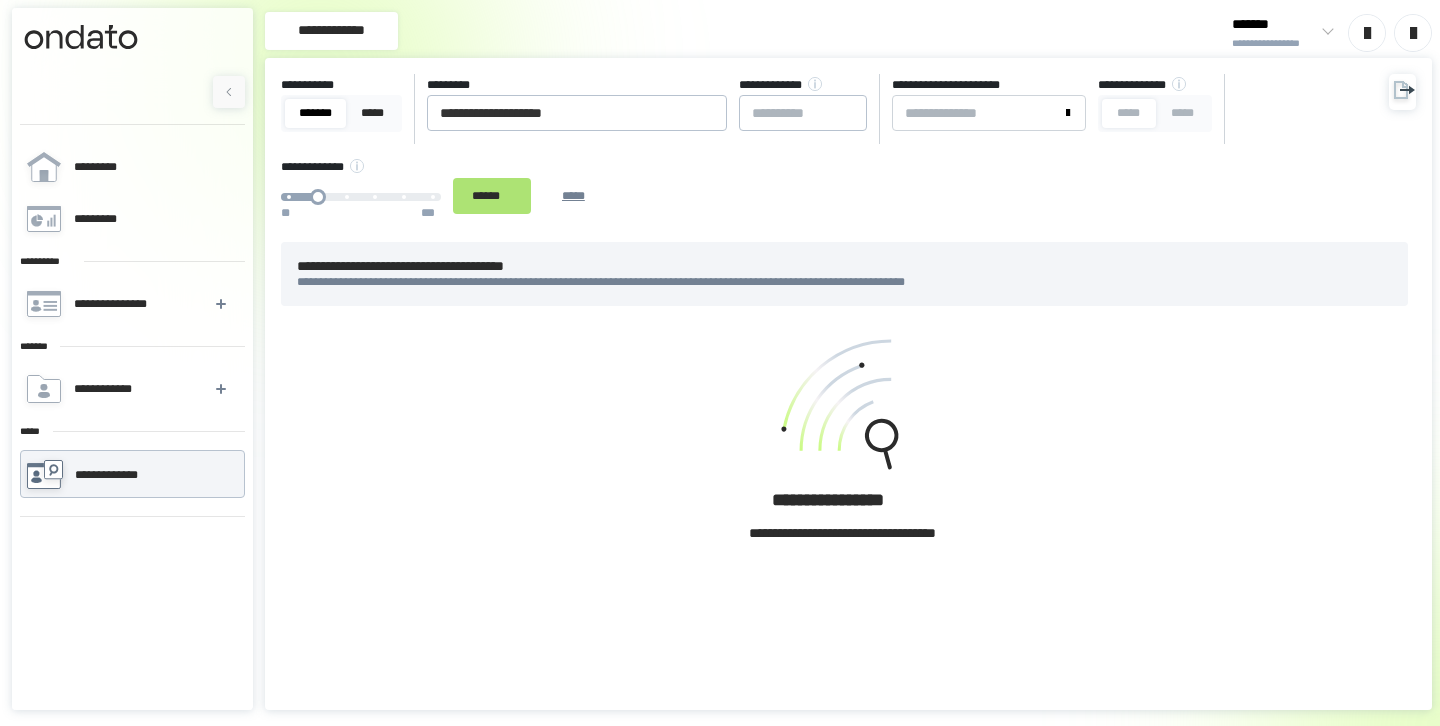 click on "******" at bounding box center [492, 196] 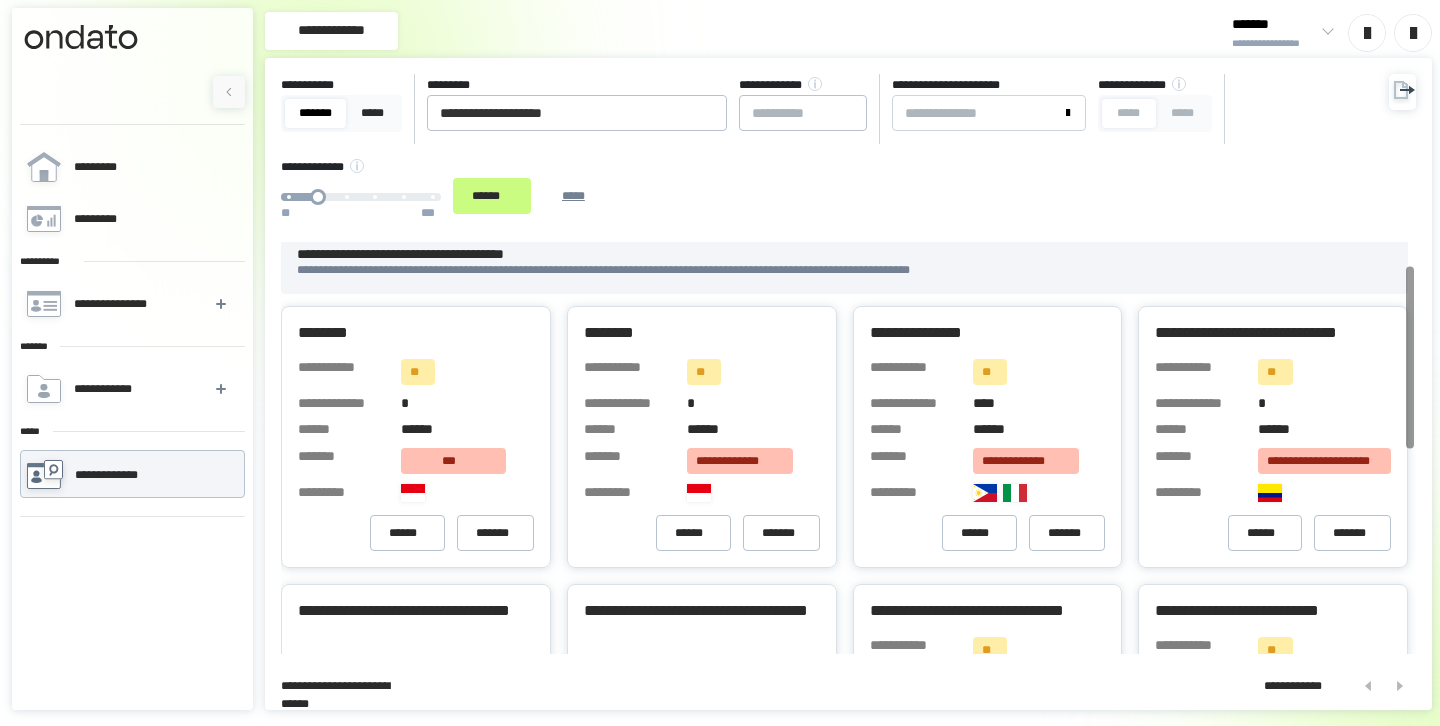 scroll, scrollTop: 84, scrollLeft: 0, axis: vertical 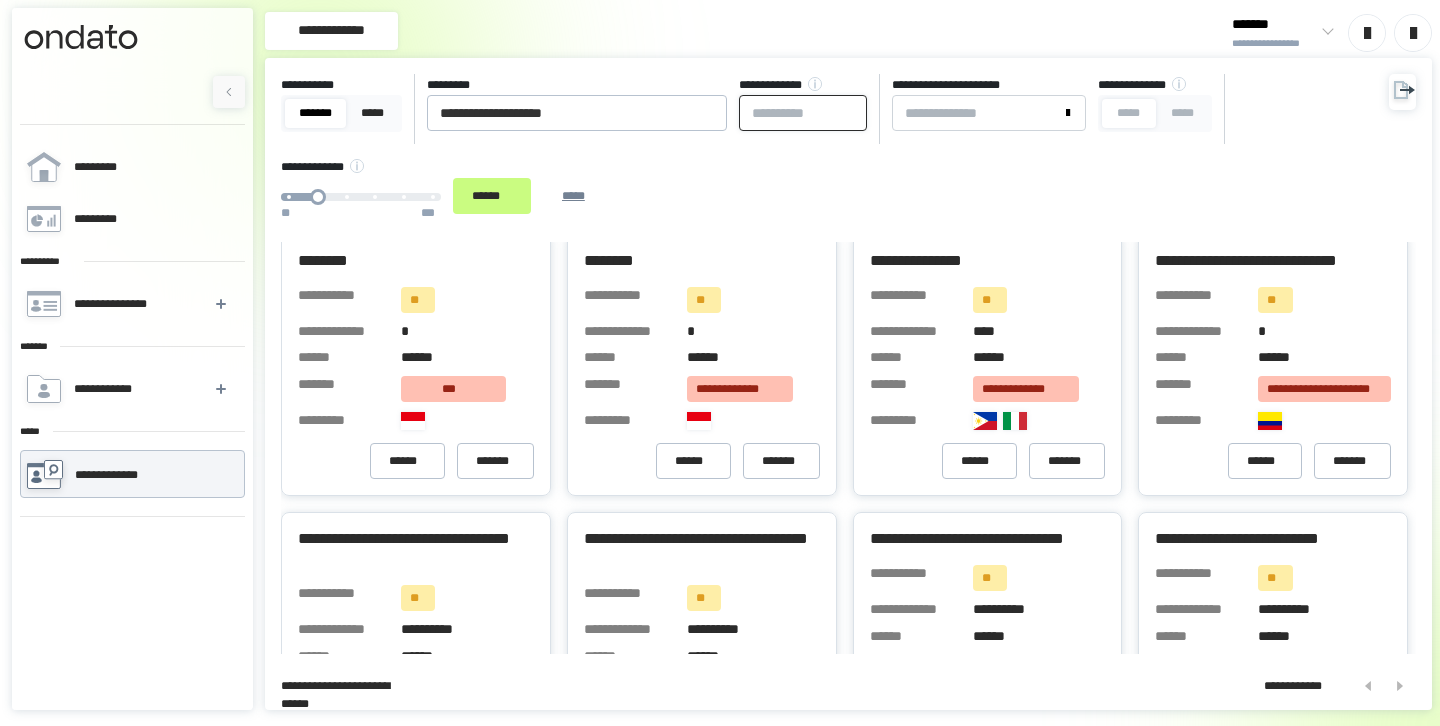 click at bounding box center [803, 113] 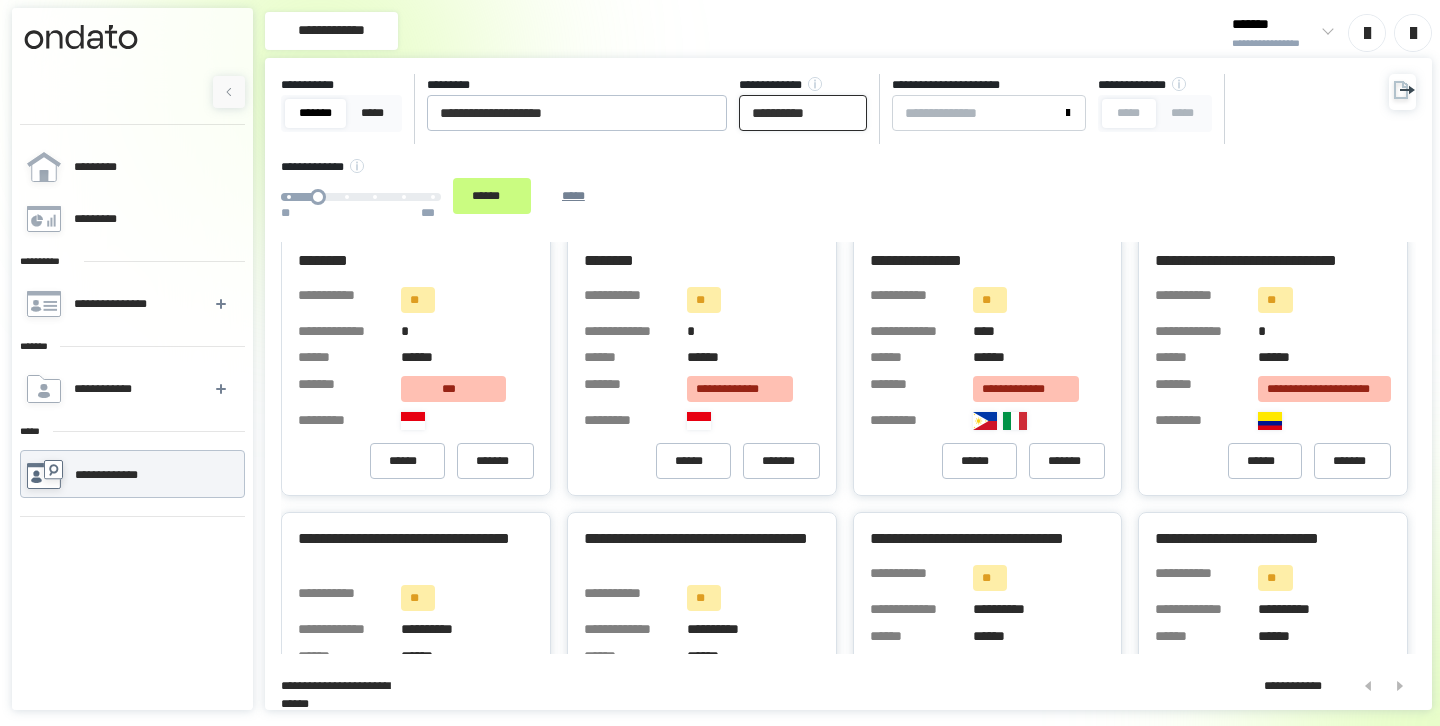 type on "**********" 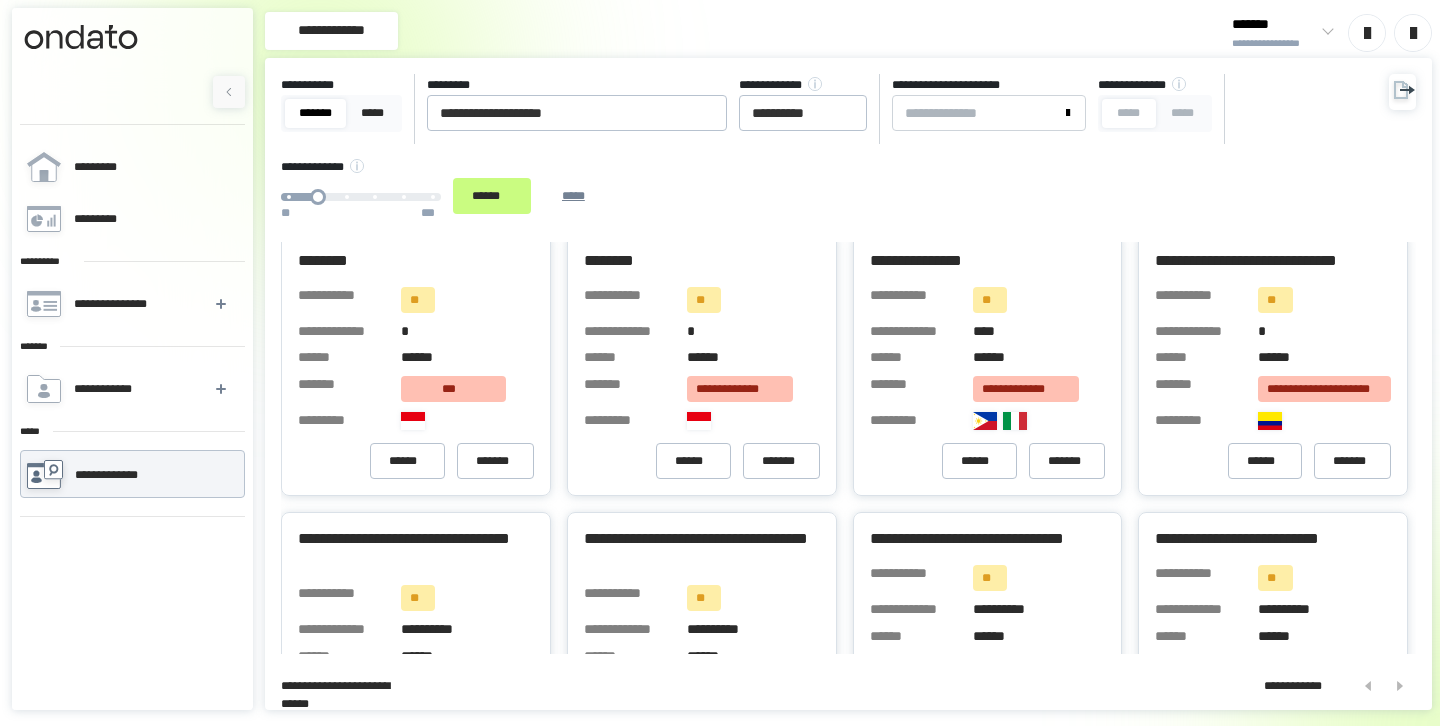 click on "[FIRST] [LAST] [STREET] [CITY] [STATE] [ZIP] [COUNTRY] [PHONE] [EMAIL] [SSN] [DOB] [AGE] [CREDITCARD]" at bounding box center (829, 150) 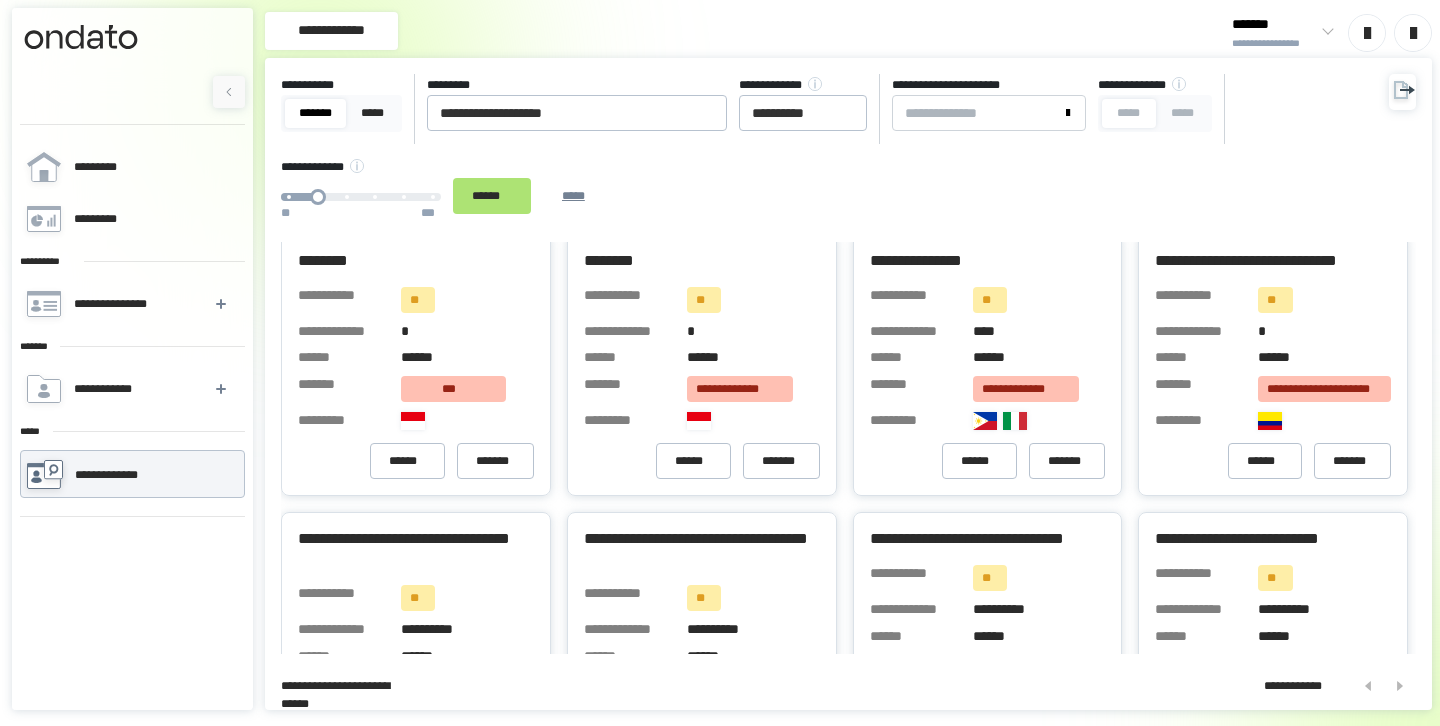 click on "******" at bounding box center (492, 196) 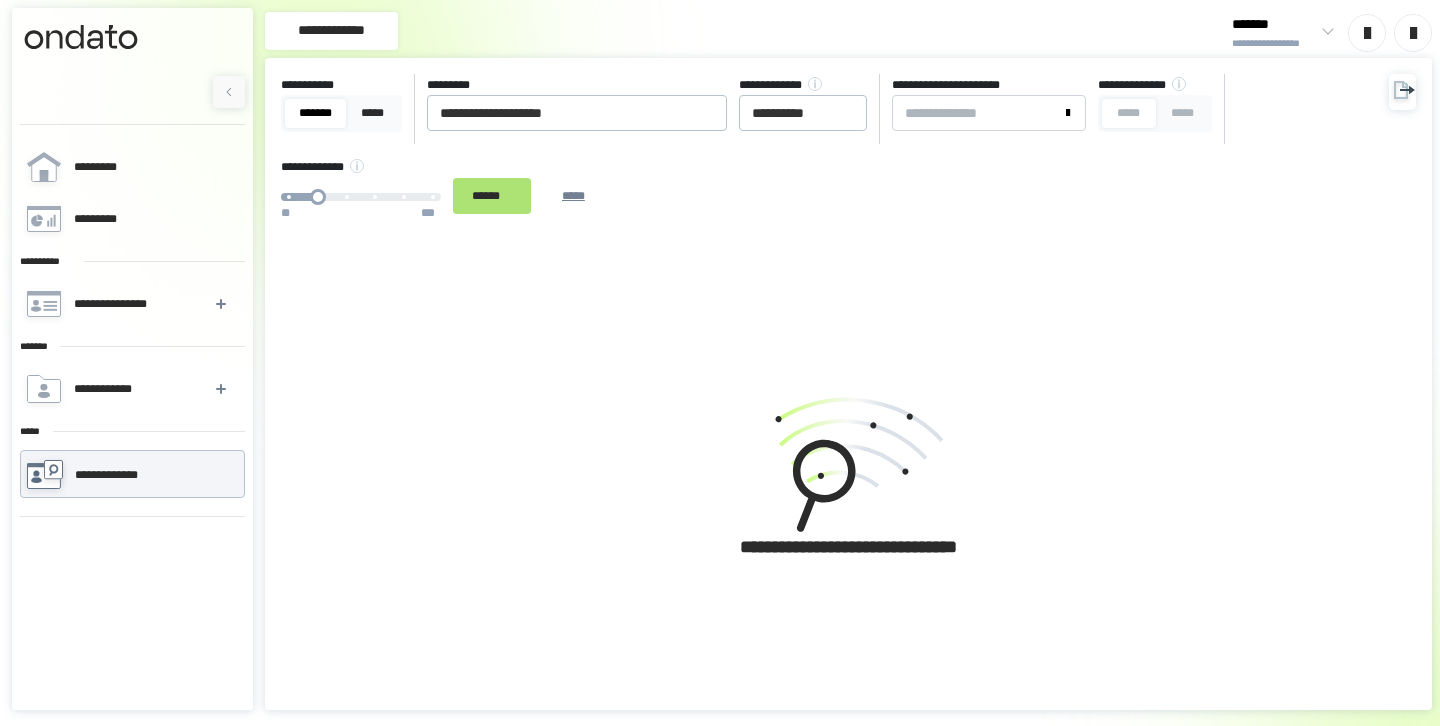 scroll, scrollTop: 0, scrollLeft: 0, axis: both 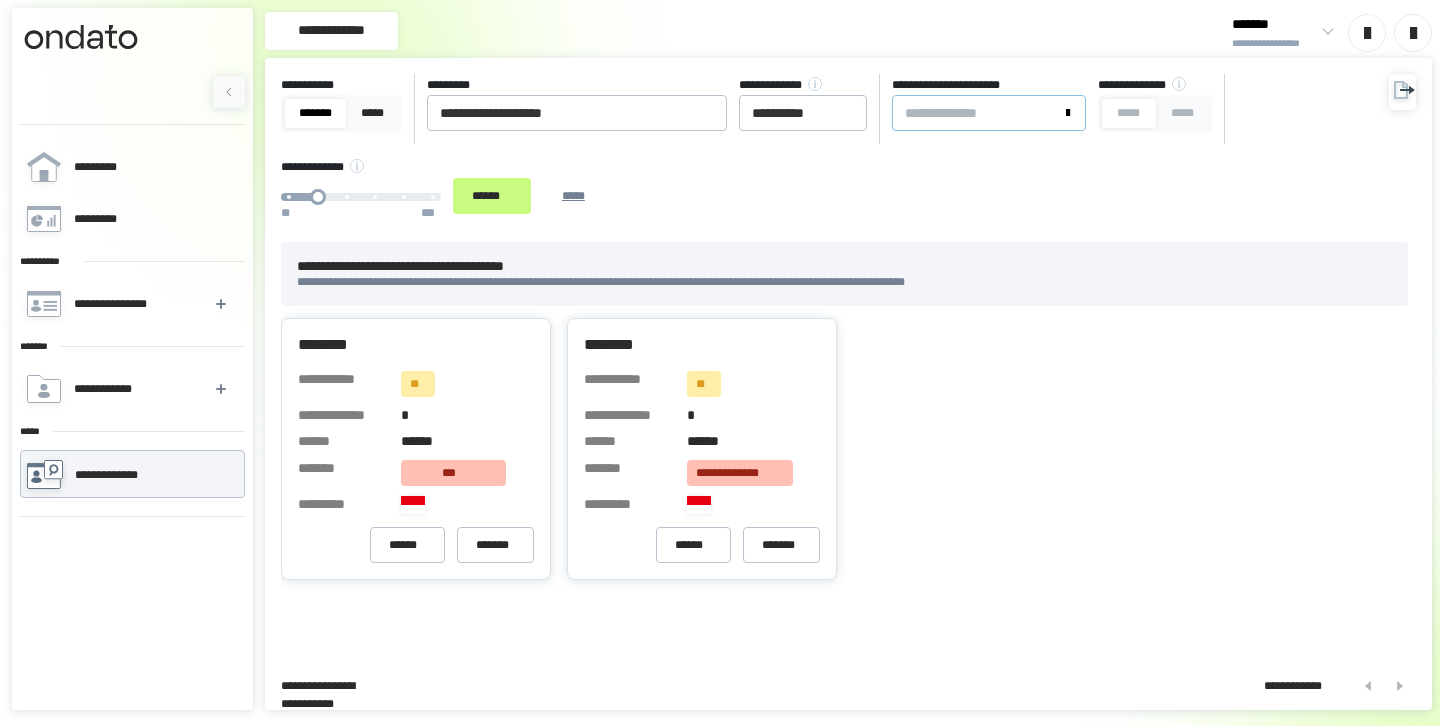 click on "**********" at bounding box center [977, 113] 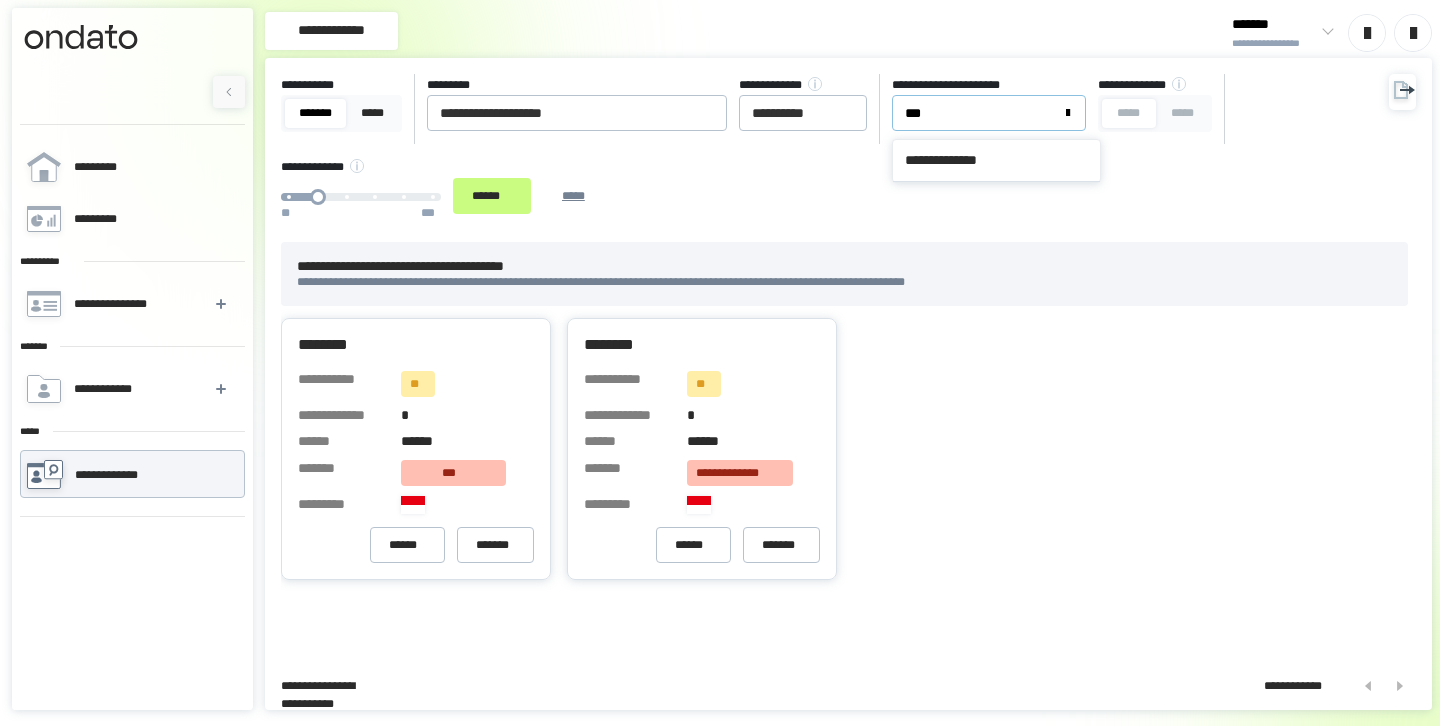 type on "****" 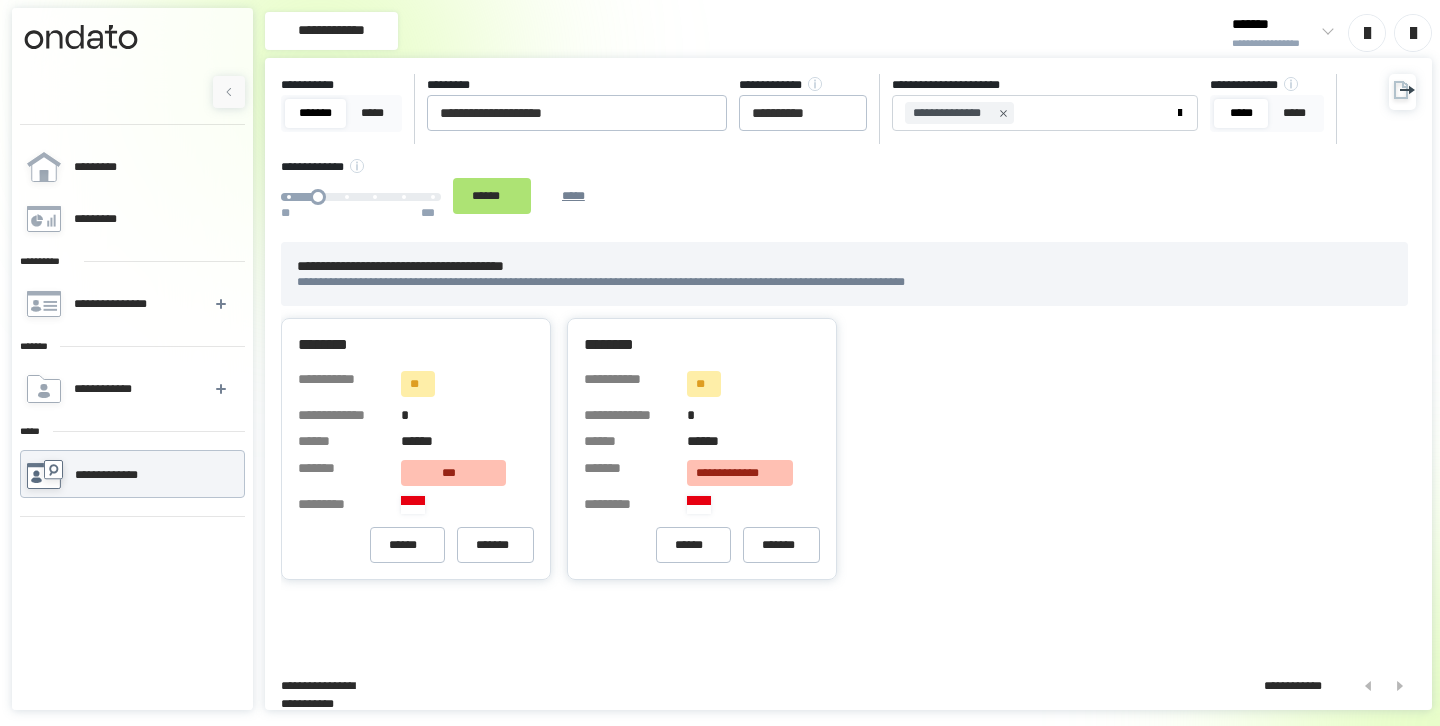 click on "******" at bounding box center (492, 196) 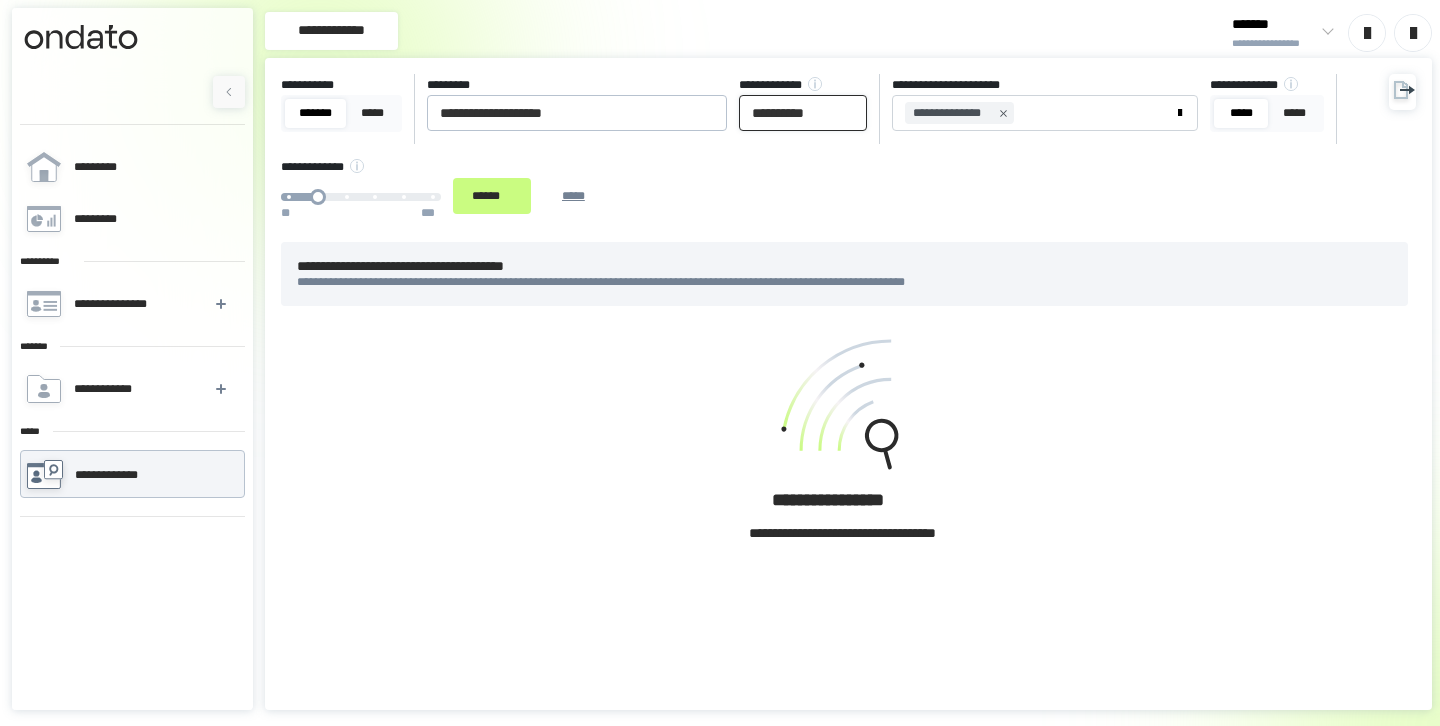 click on "**********" at bounding box center (803, 113) 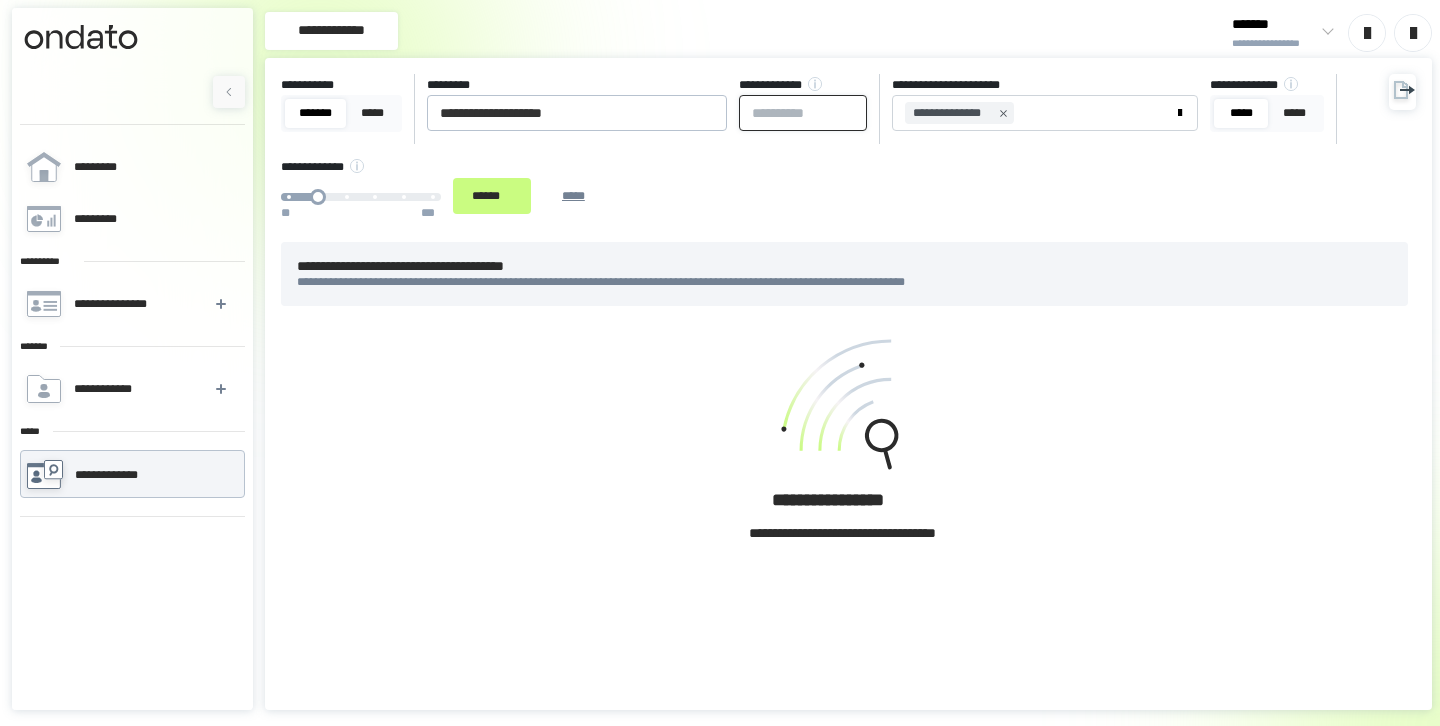 type 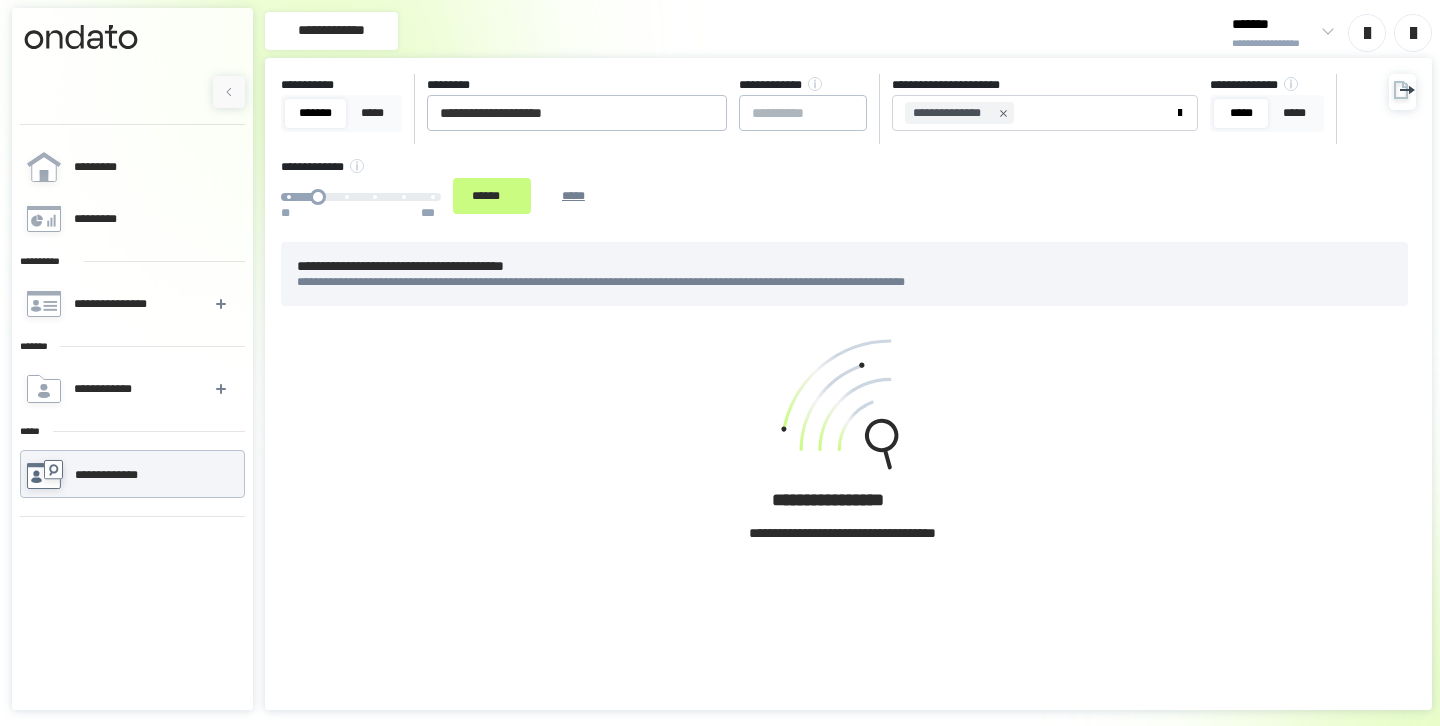 click on "**********" at bounding box center (829, 150) 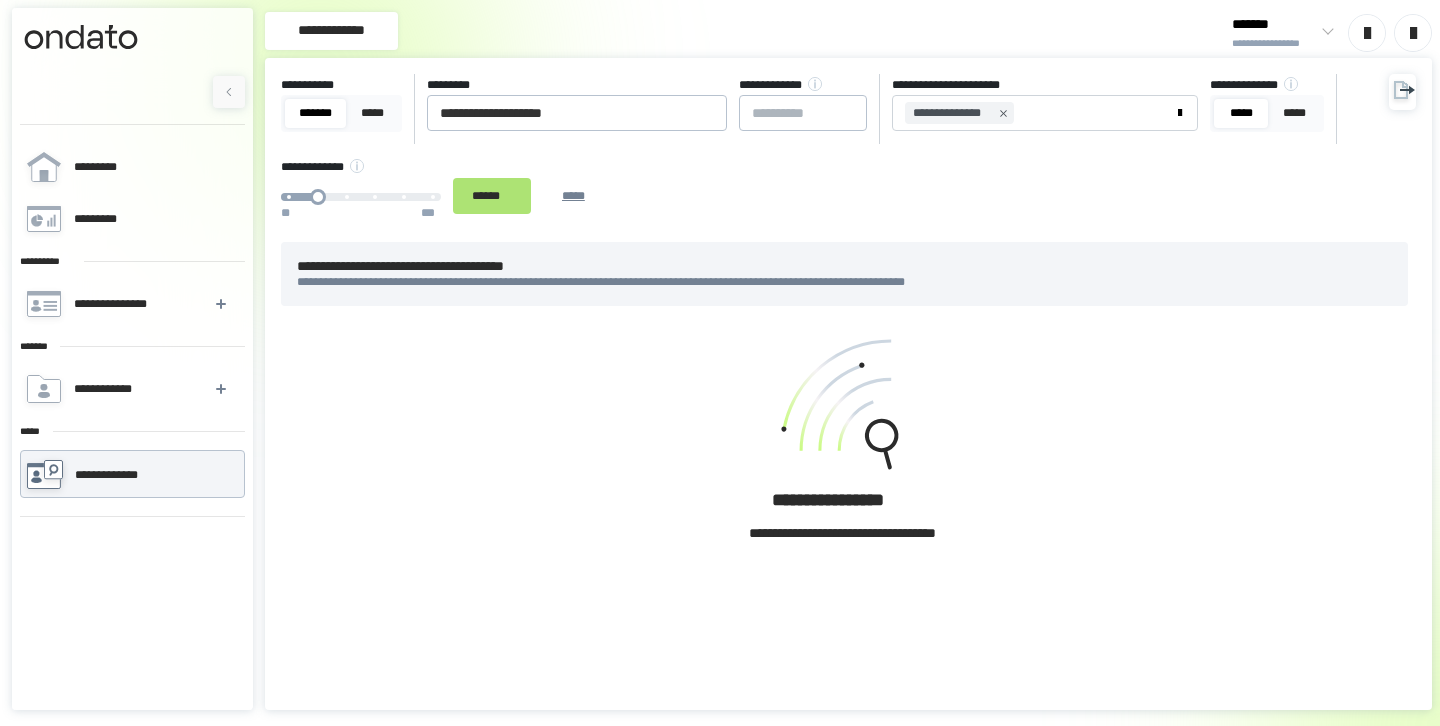 click on "******" at bounding box center (492, 196) 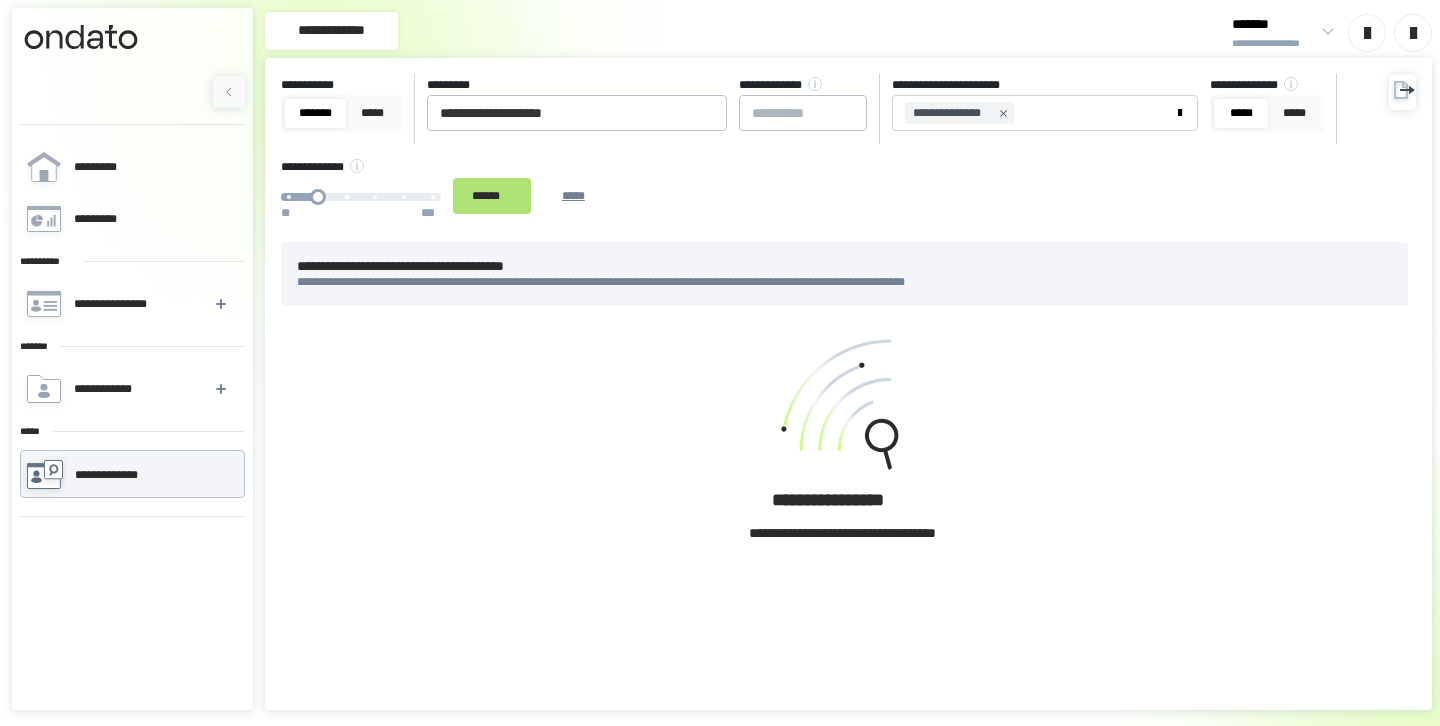click on "******" at bounding box center [492, 196] 